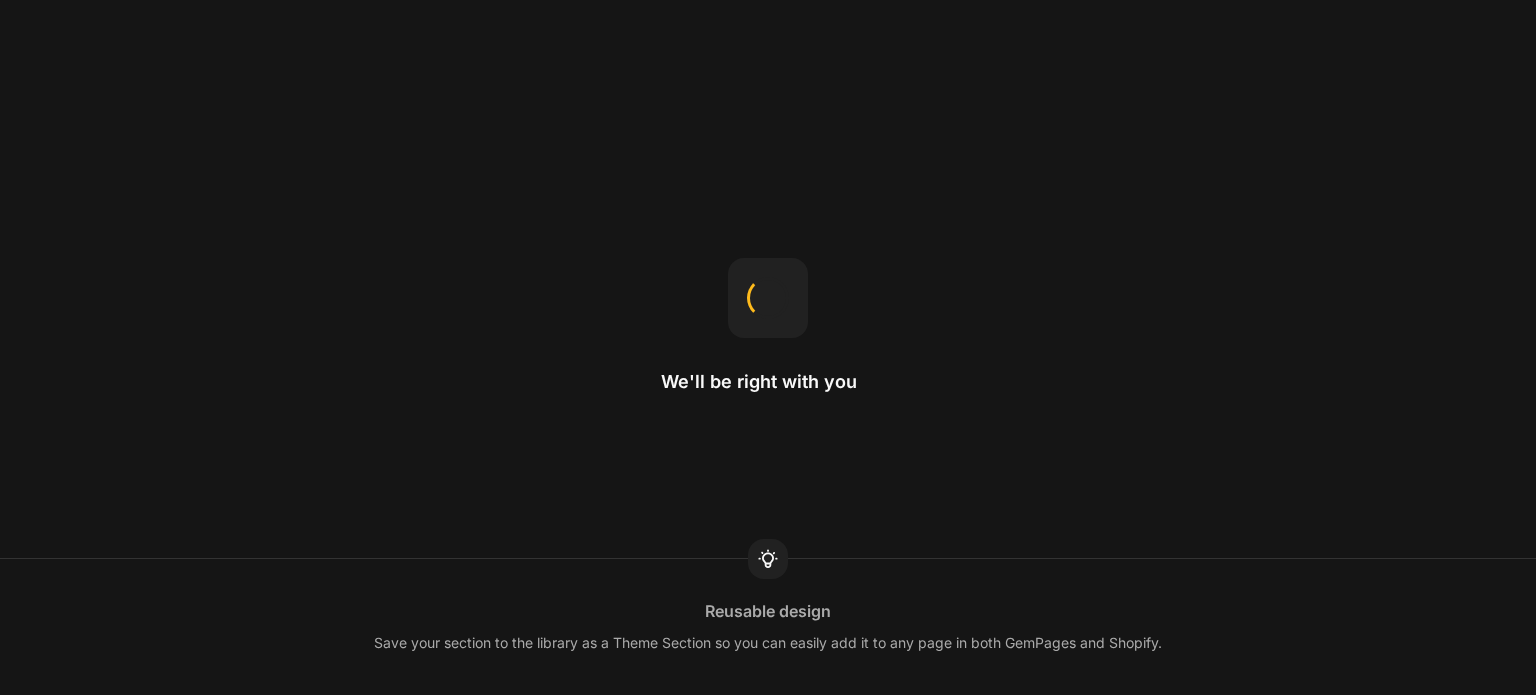 scroll, scrollTop: 0, scrollLeft: 0, axis: both 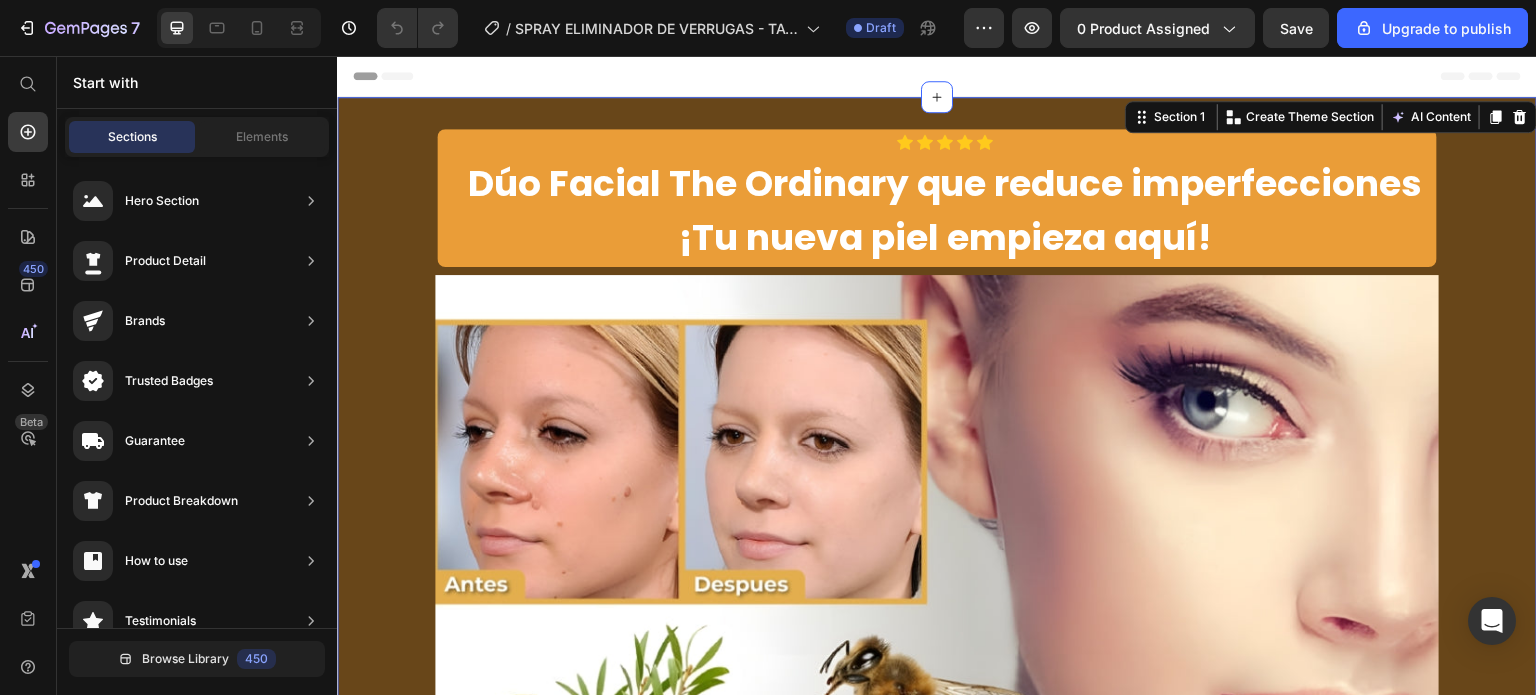 click on "Icon Icon Icon Icon Icon Icon List Row Dúo Facial The Ordinary que reduce imperfecciones ¡Tu nueva piel empieza aquí! Product Title Product Row Image compra 1 eliminador de verruga POR: Heading $36.00 Product Price compra 2 eliminadores de verruga POR: Heading $99,900 Heading Row Row Row
Custom Code
Preview or Publish the page to see the content. Custom Code   ✓  Envío  GRATIS   y Pago  CONTRA   ENTREGA Text block Product Row Section 1   You can create reusable sections Create Theme Section AI Content Write with [PERSON_NAME] What would you like to describe here? Tone and Voice Persuasive Product Getting products... Show more Generate" at bounding box center [937, 855] 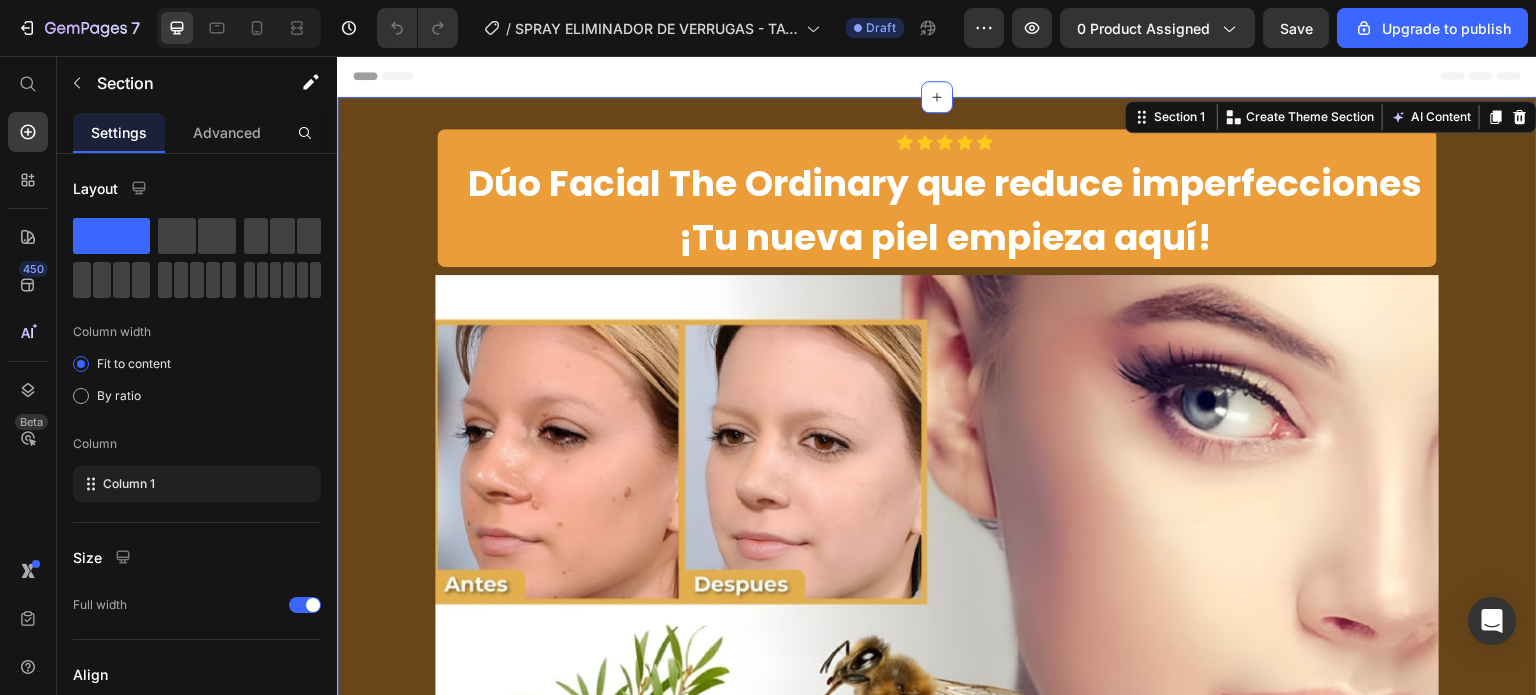 click on "Icon Icon Icon Icon Icon Icon List" at bounding box center (945, 142) 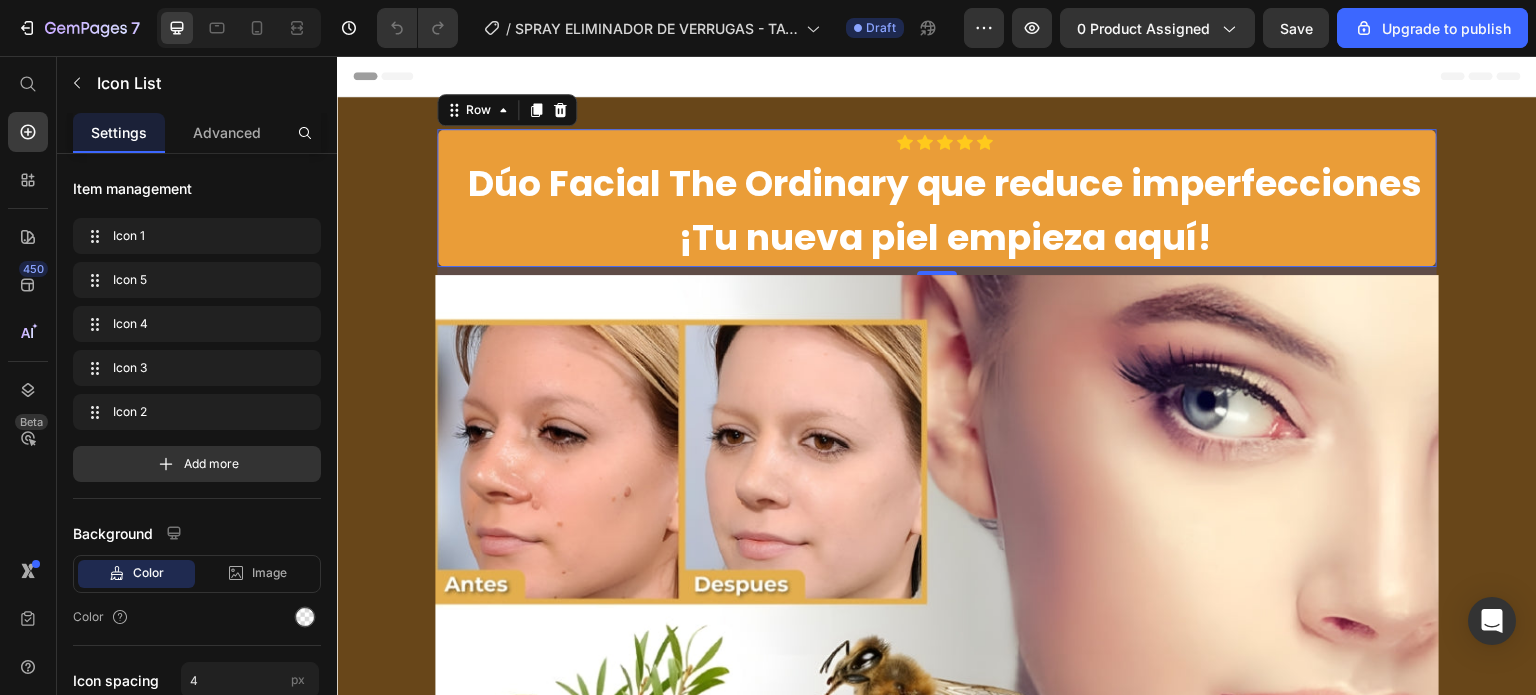 click on "Icon Icon Icon Icon Icon Icon List Row Dúo Facial The Ordinary que reduce imperfecciones ¡Tu nueva piel empieza aquí! Product Title Product" at bounding box center [937, 198] 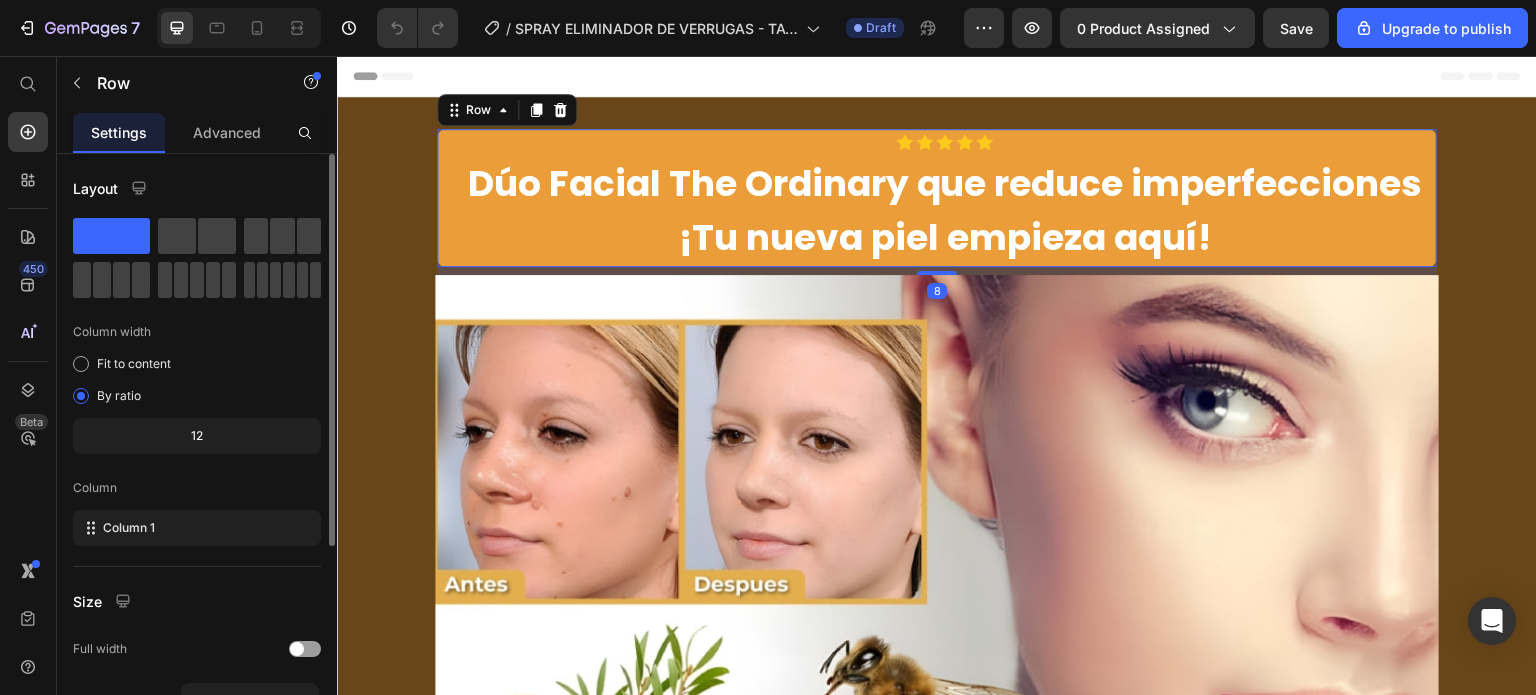 scroll, scrollTop: 312, scrollLeft: 0, axis: vertical 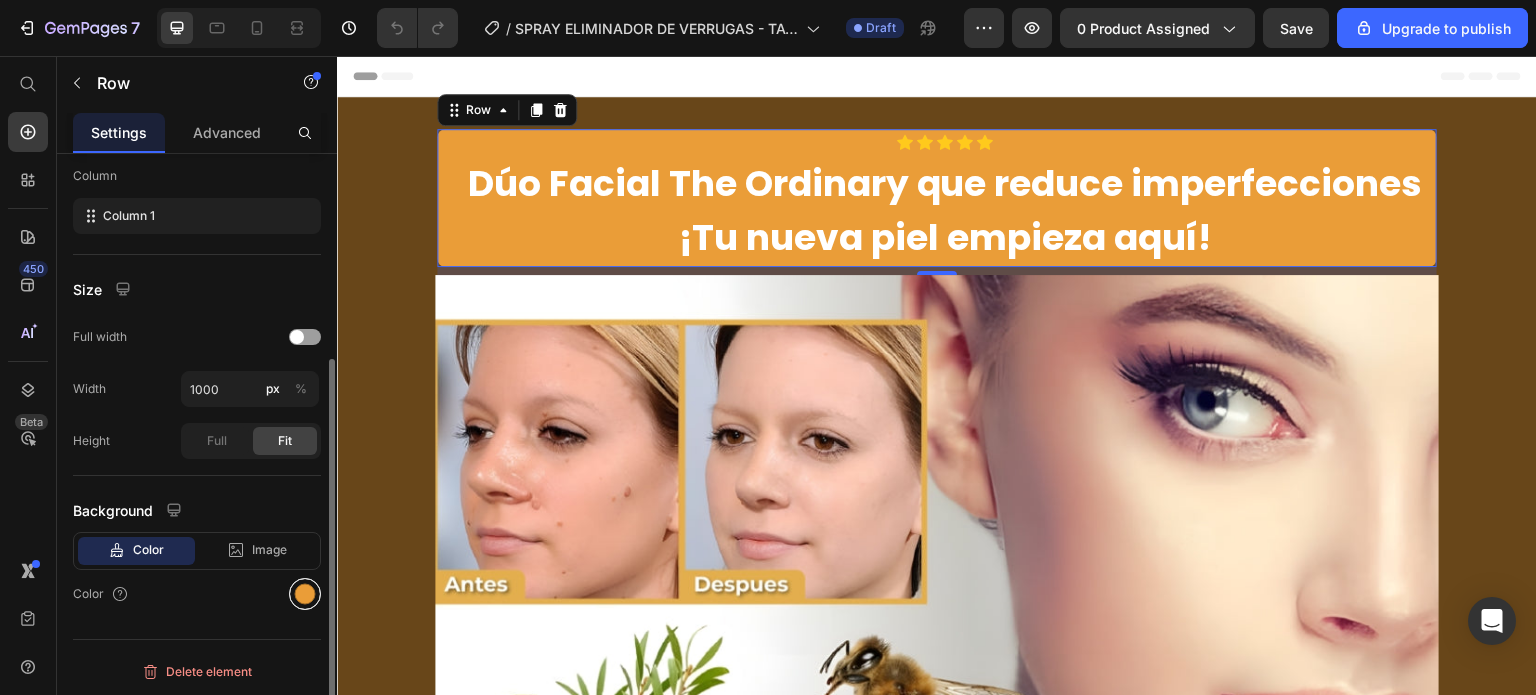 click at bounding box center (305, 594) 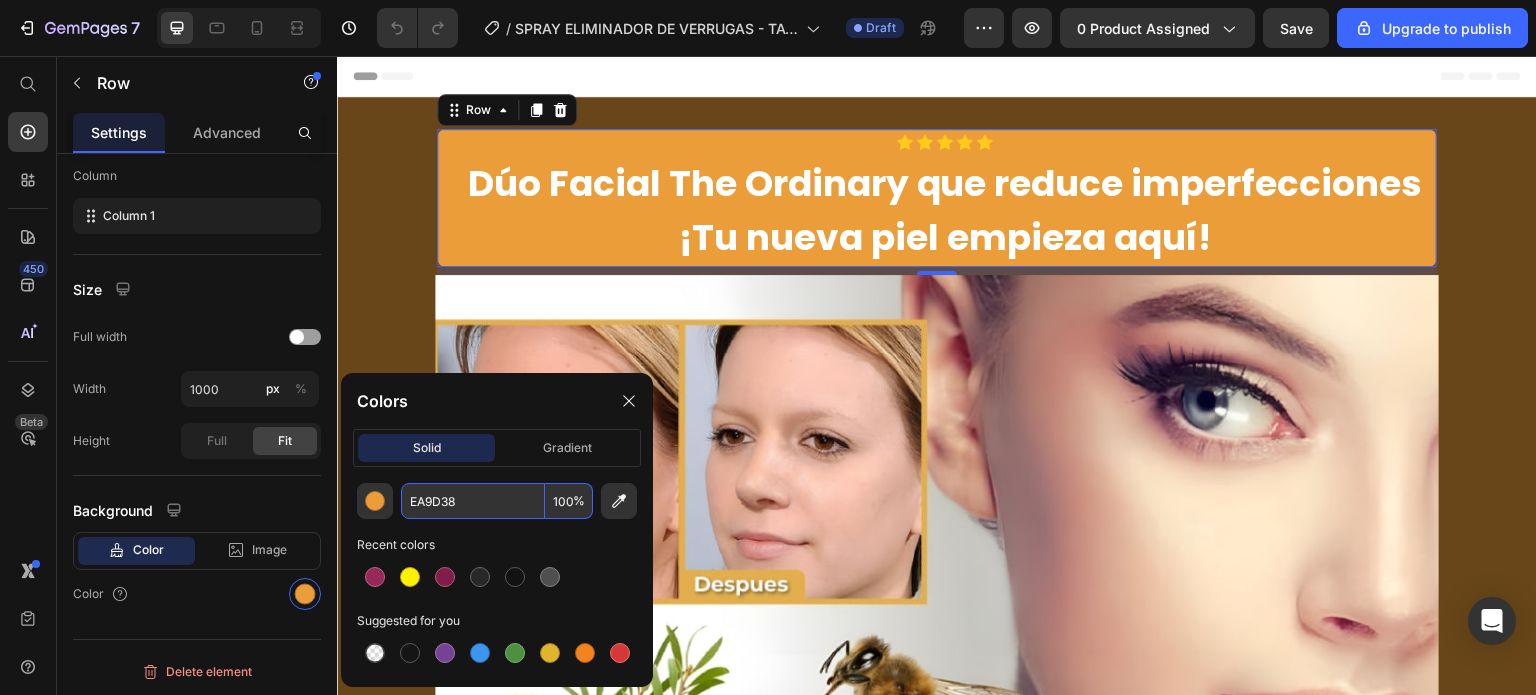 click on "Colors solid gradient EA9D38 100 % Recent colors Suggested for you" 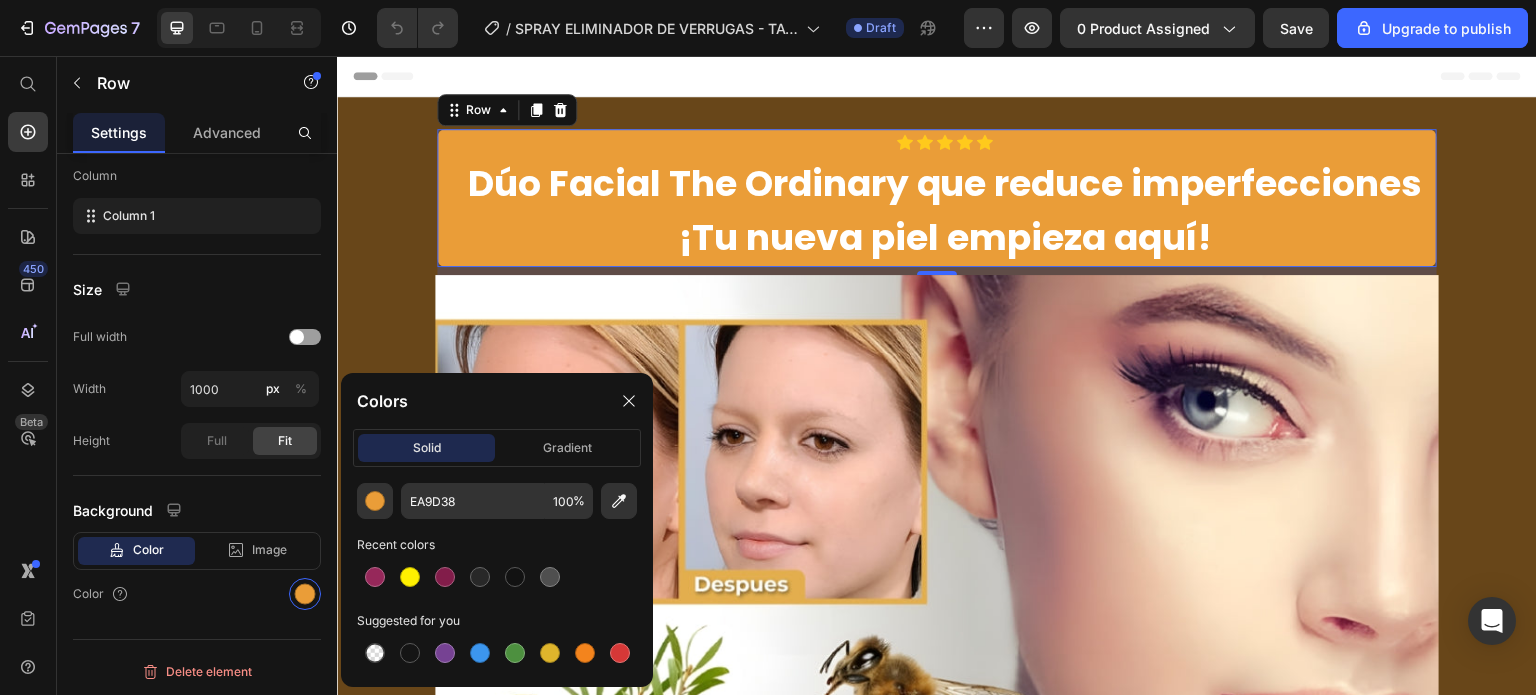 click on "Colors solid gradient EA9D38 100 % Recent colors Suggested for you" 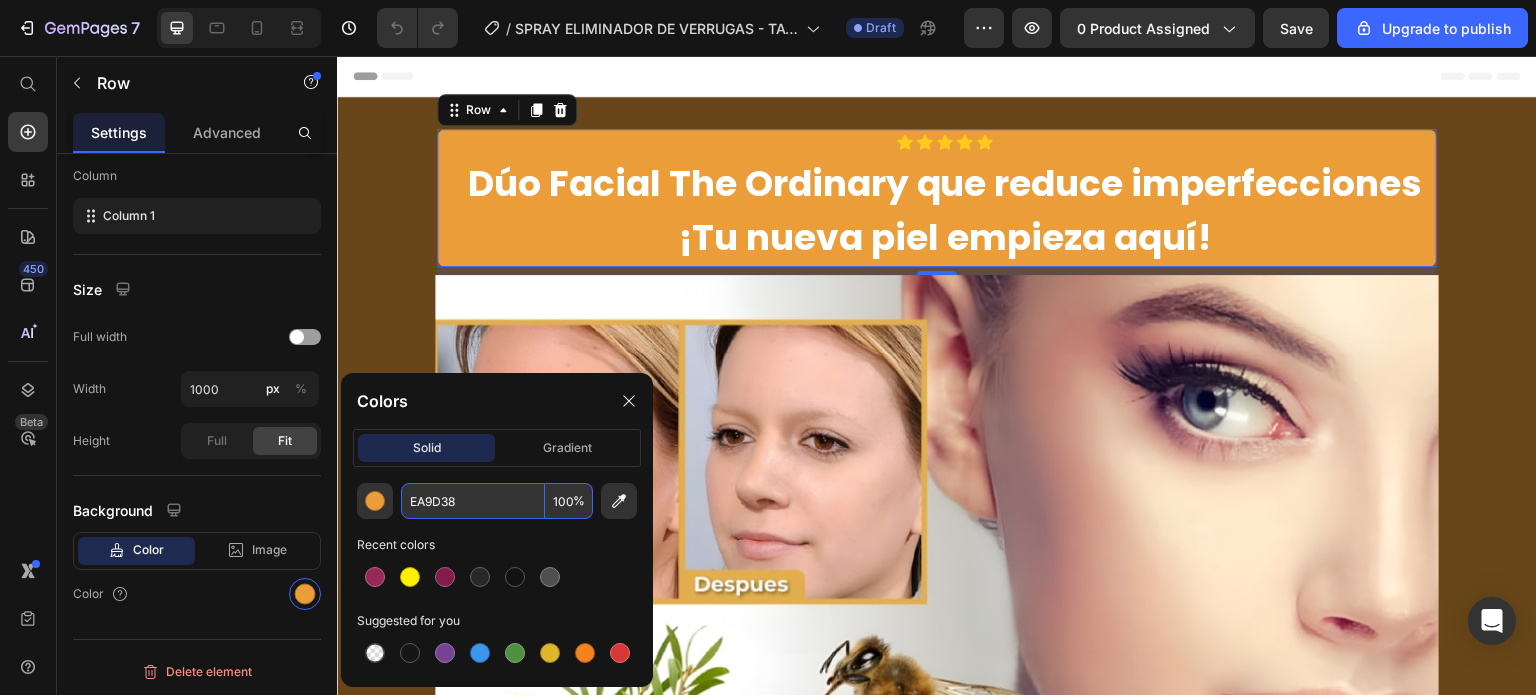 click on "EA9D38" at bounding box center (473, 501) 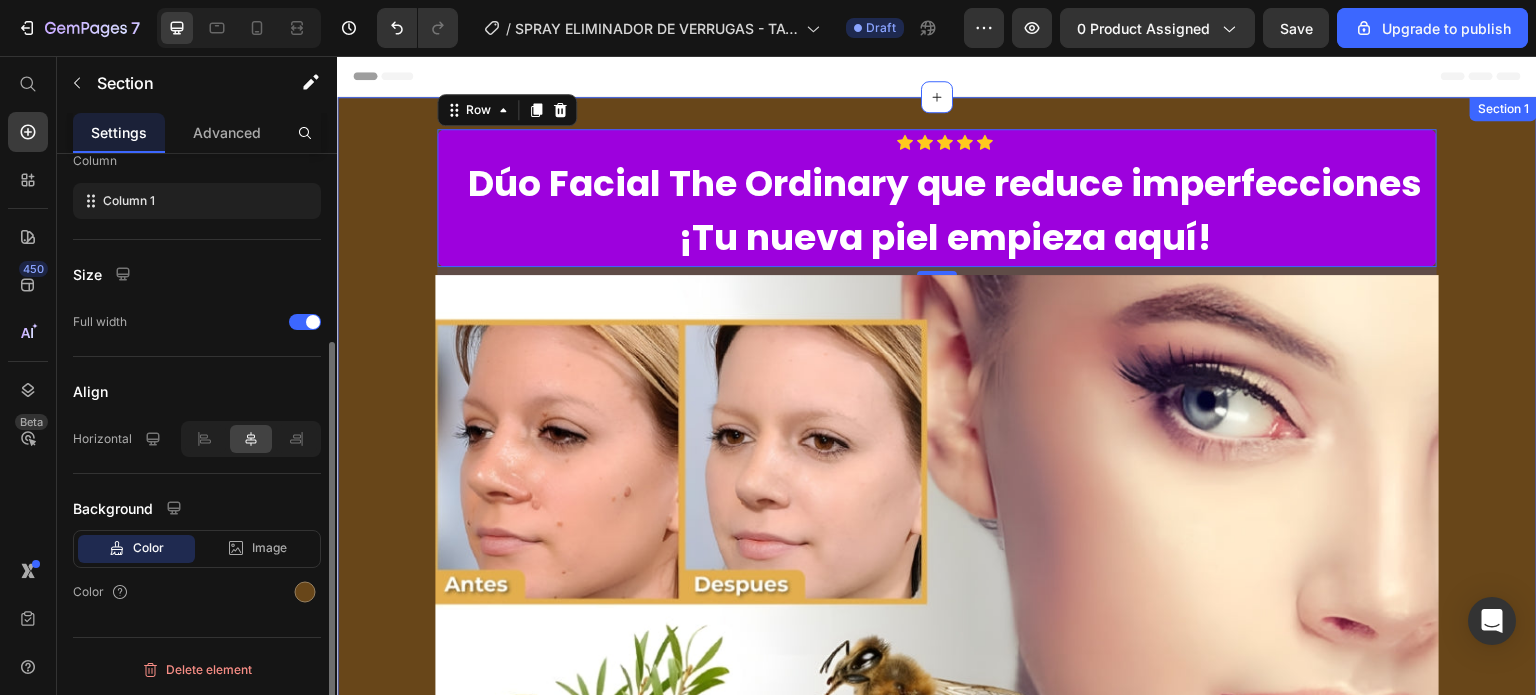 click on "Icon Icon Icon Icon Icon Icon List Row Dúo Facial The Ordinary que reduce imperfecciones ¡Tu nueva piel empieza aquí! Product Title Product Row   8 Image compra 1 eliminador de verruga POR: Heading $36.00 Product Price compra 2 eliminadores de verruga POR: Heading $99,900 Heading Row Row Row
Custom Code
Preview or Publish the page to see the content. Custom Code   ✓  Envío  GRATIS   y Pago  CONTRA   ENTREGA Text block Product Row Section 1" at bounding box center (937, 855) 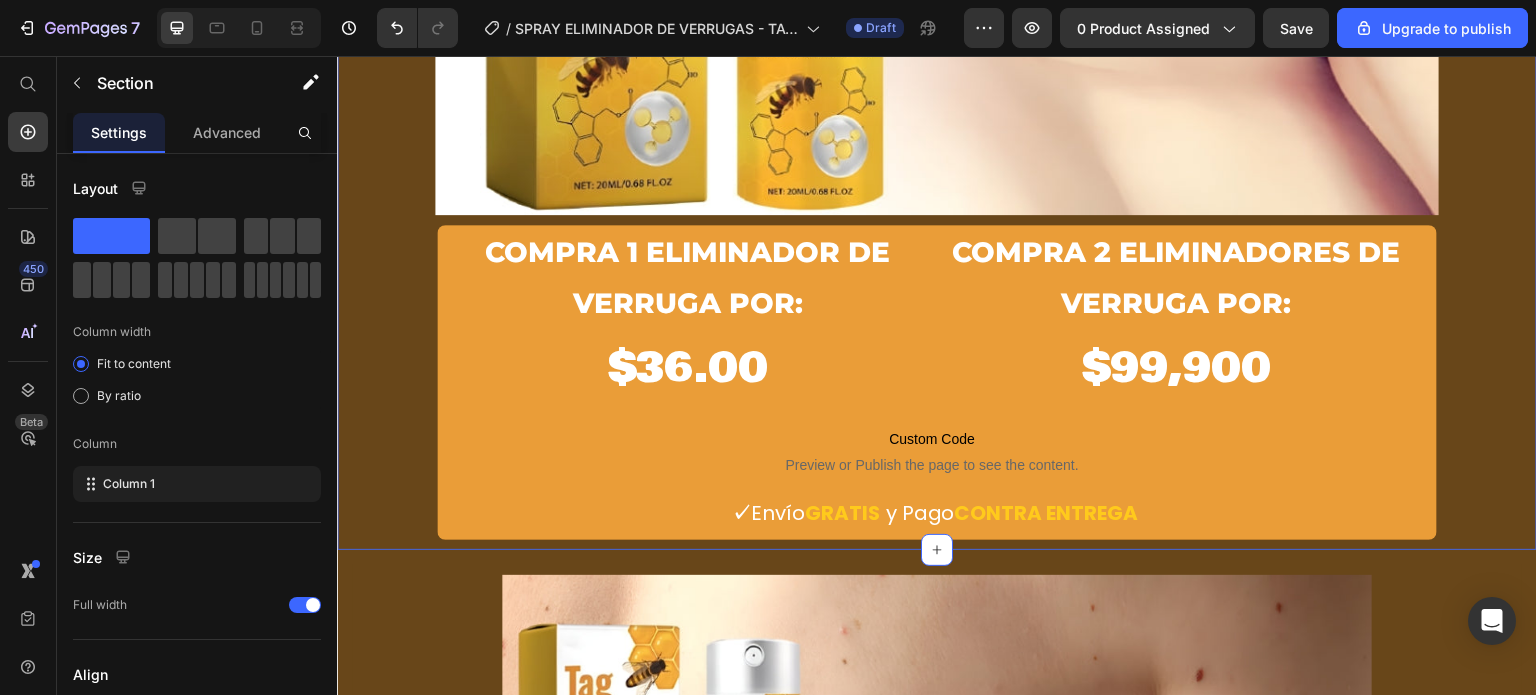scroll, scrollTop: 1100, scrollLeft: 0, axis: vertical 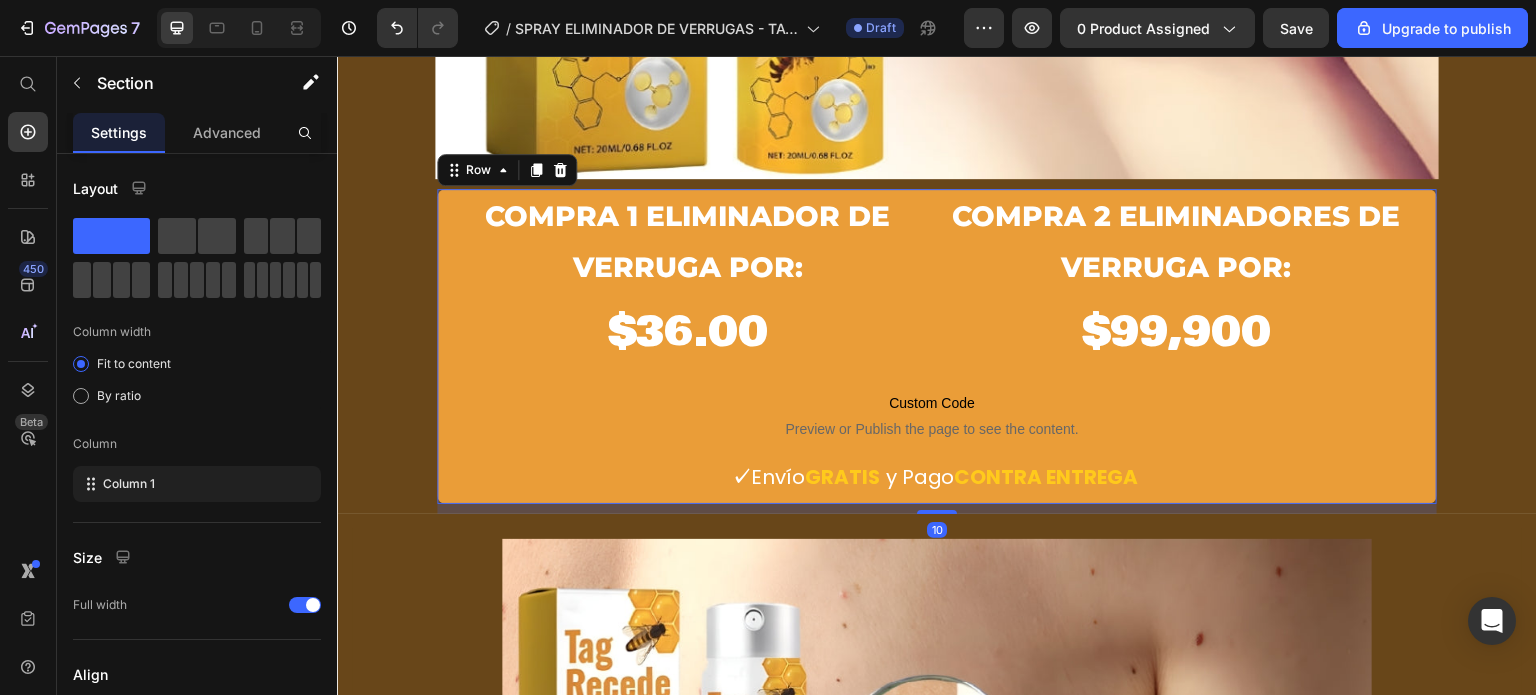 click on "compra 1 eliminador de verruga POR: Heading $36.00 Product Price compra 2 eliminadores de verruga POR: Heading $99,900 Heading Row Row Row
Custom Code
Preview or Publish the page to see the content. Custom Code   ✓  Envío  GRATIS   y Pago  CONTRA   ENTREGA Text block Product Row   10" at bounding box center [937, 346] 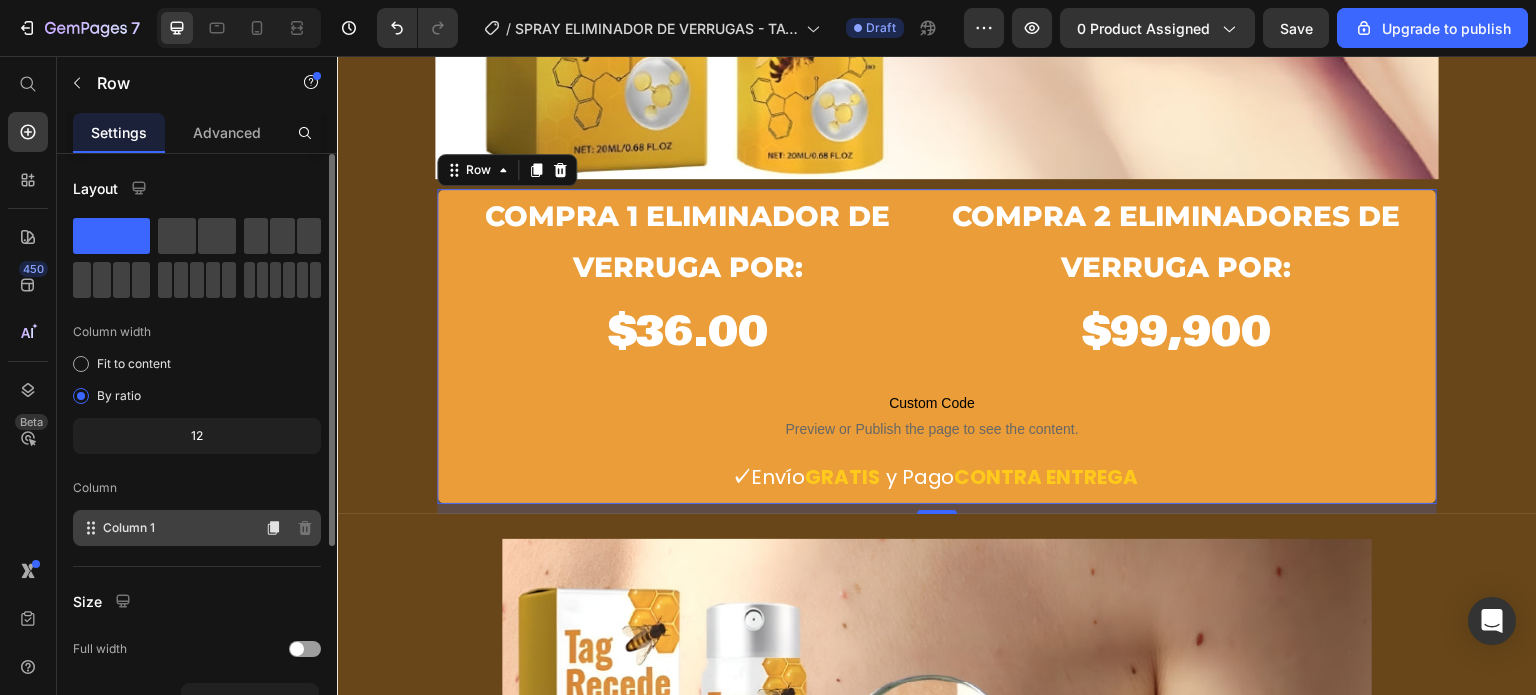 scroll, scrollTop: 312, scrollLeft: 0, axis: vertical 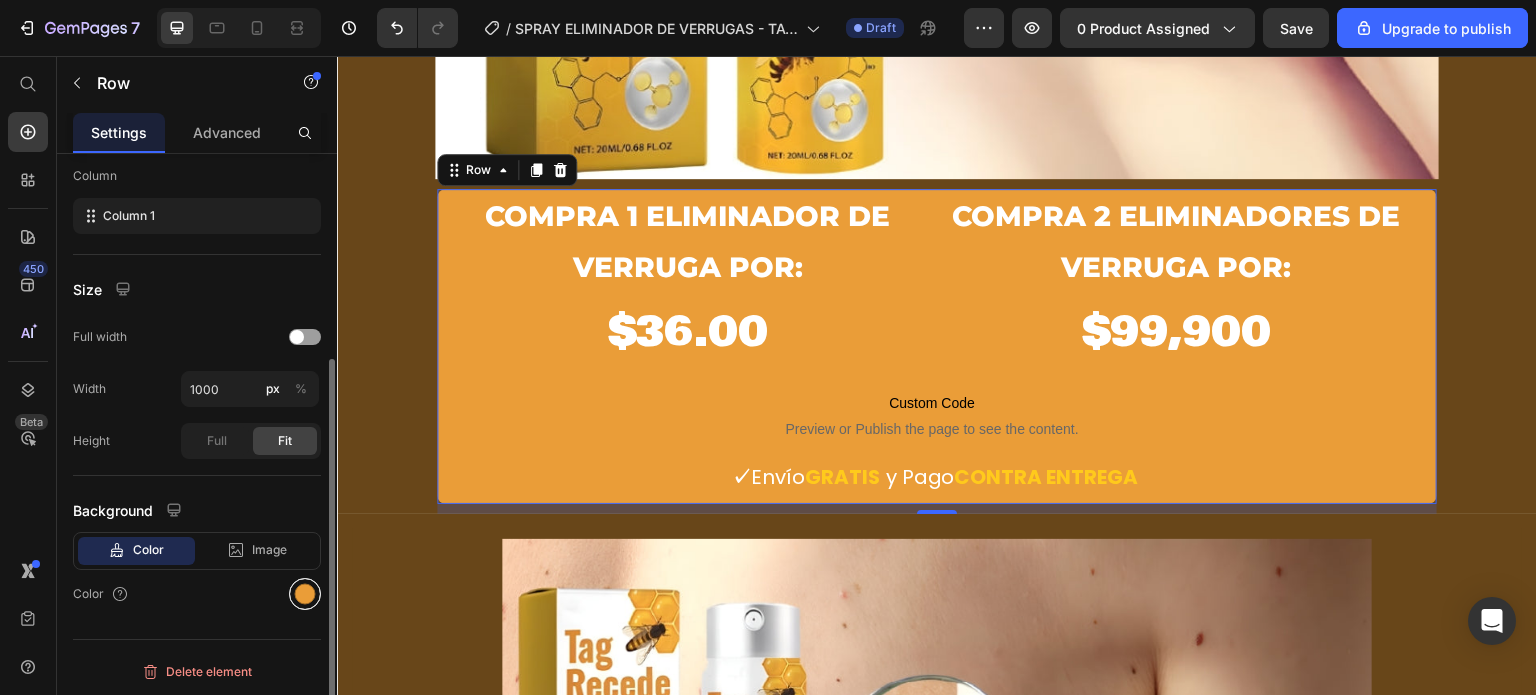 click at bounding box center (305, 594) 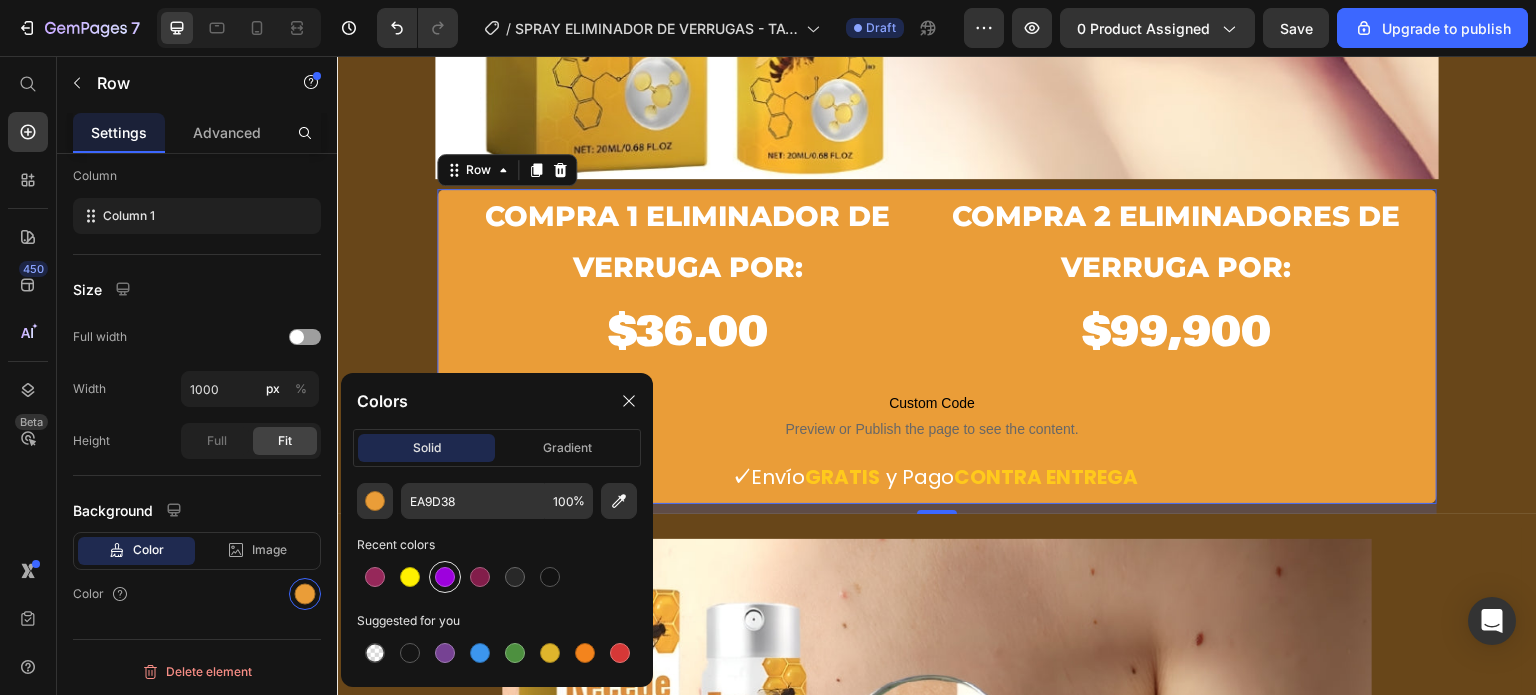 click at bounding box center (445, 577) 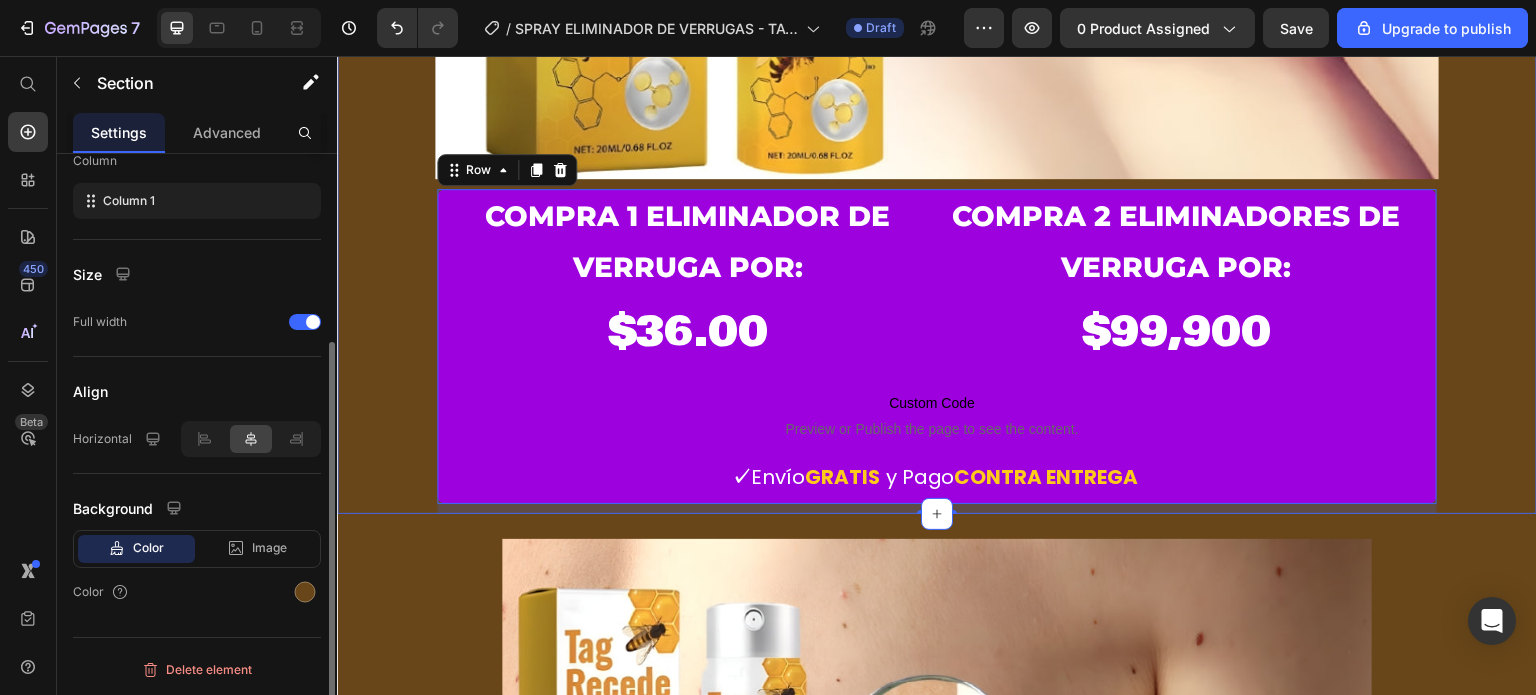 click on "Icon Icon Icon Icon Icon Icon List Row Dúo Facial The Ordinary que reduce imperfecciones ¡Tu nueva piel empieza aquí! Product Title Product Row Image compra 1 eliminador de verruga POR: Heading $36.00 Product Price compra 2 eliminadores de verruga POR: Heading $99,900 Heading Row Row Row
Custom Code
Preview or Publish the page to see the content. Custom Code   ✓  Envío  GRATIS   y Pago  CONTRA   ENTREGA Text block Product Row   10" at bounding box center (937, -229) 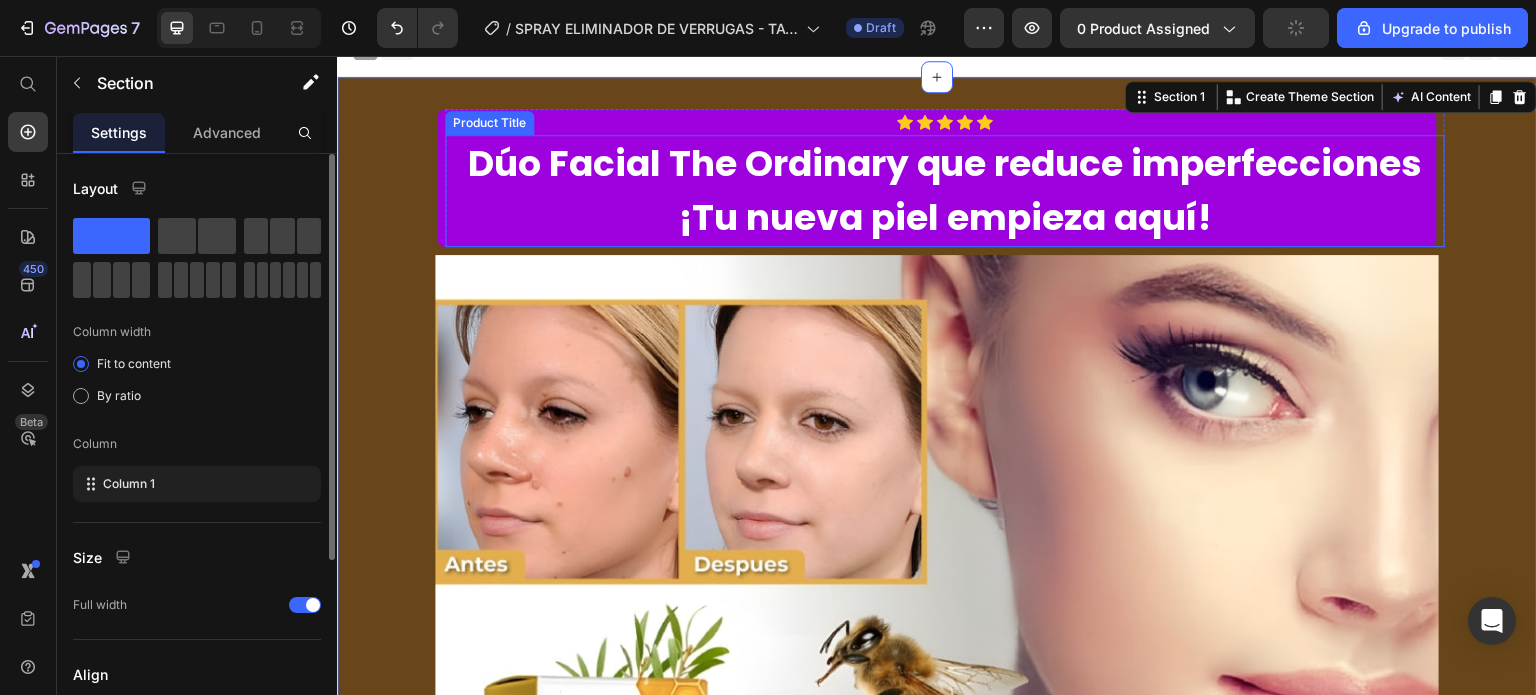 scroll, scrollTop: 0, scrollLeft: 0, axis: both 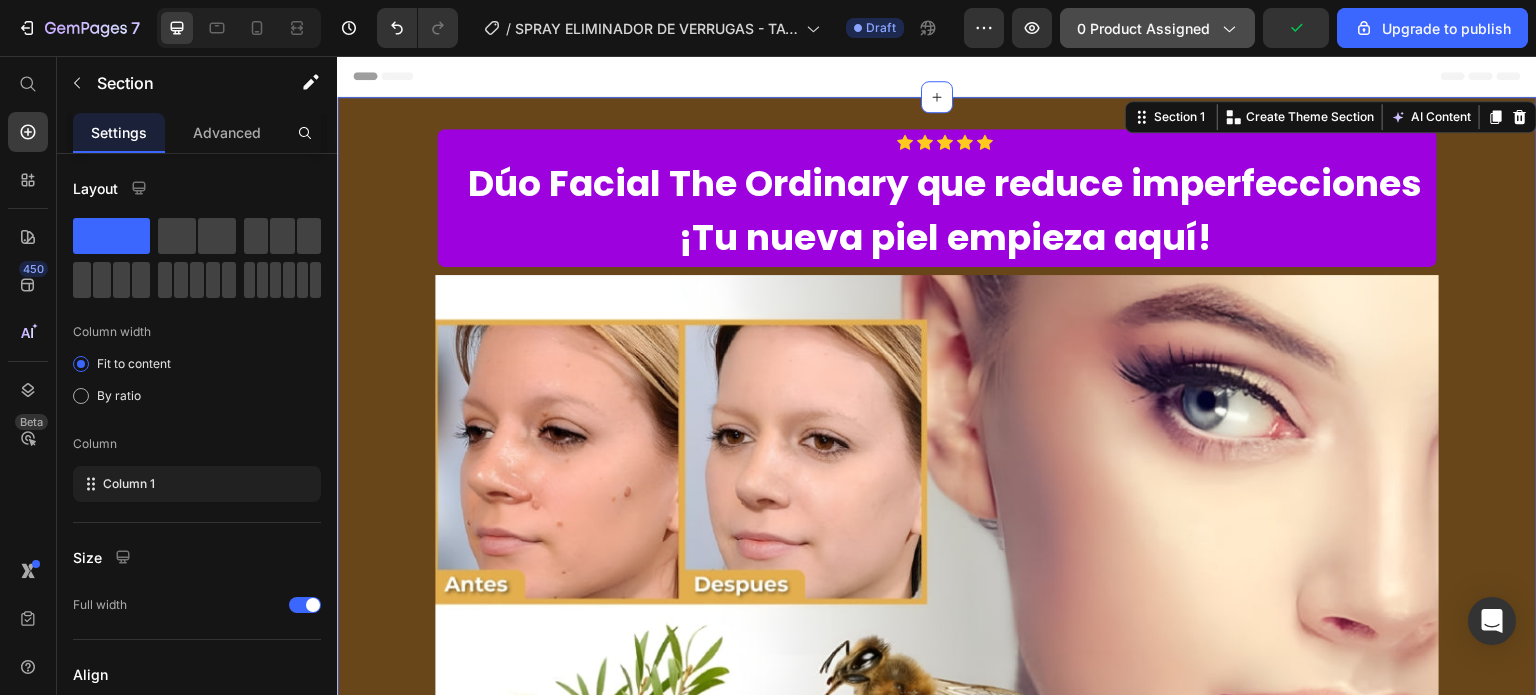 click on "0 product assigned" 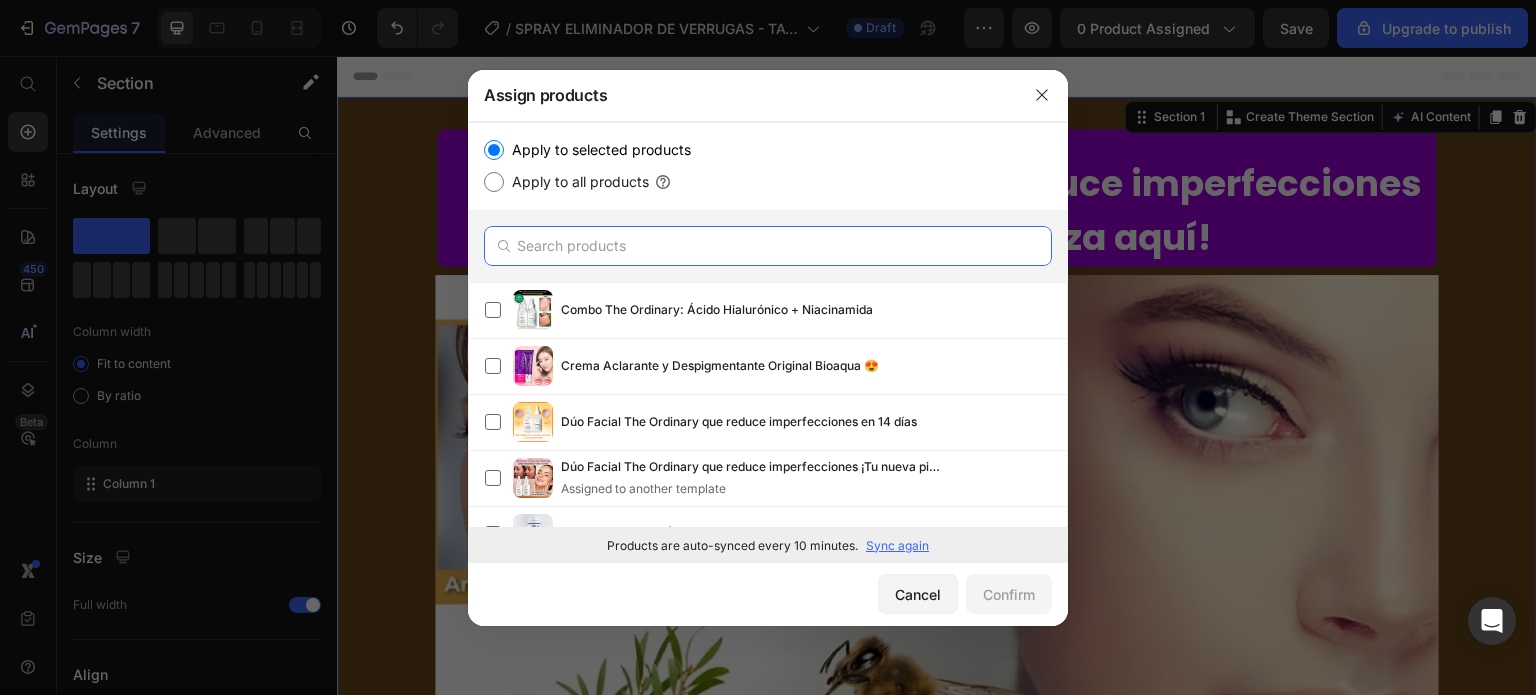 click at bounding box center (768, 246) 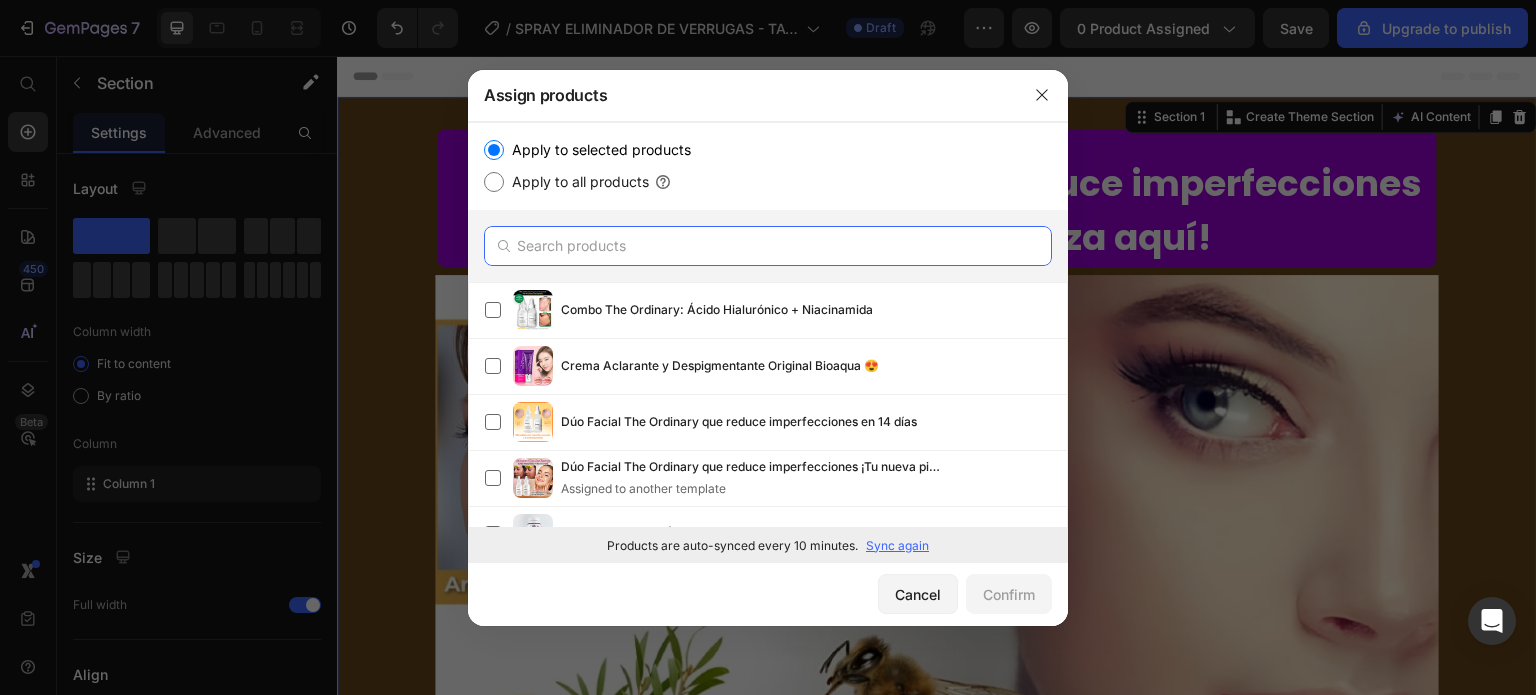 paste on "Despigmentante Zona V | BIOAQUA ORIGINAL" 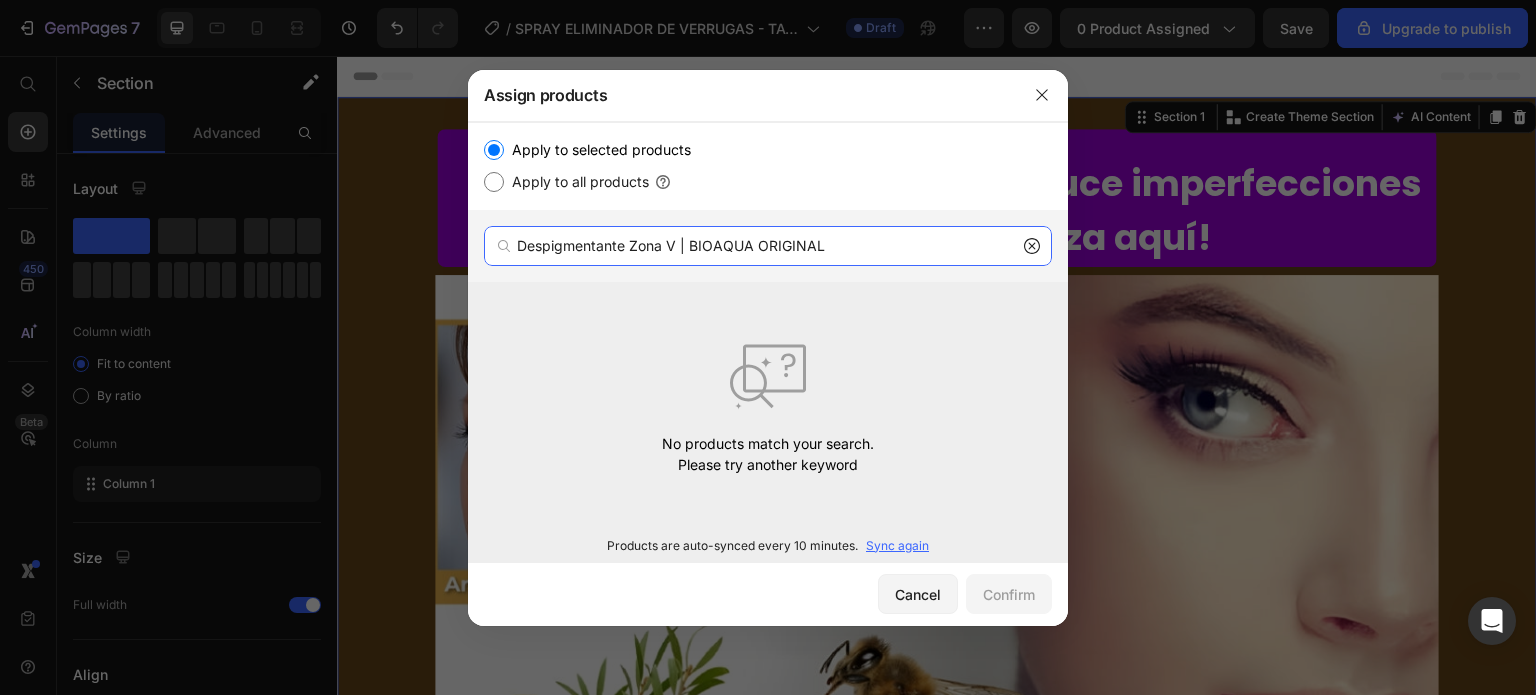 click on "Despigmentante Zona V | BIOAQUA ORIGINAL" at bounding box center (768, 246) 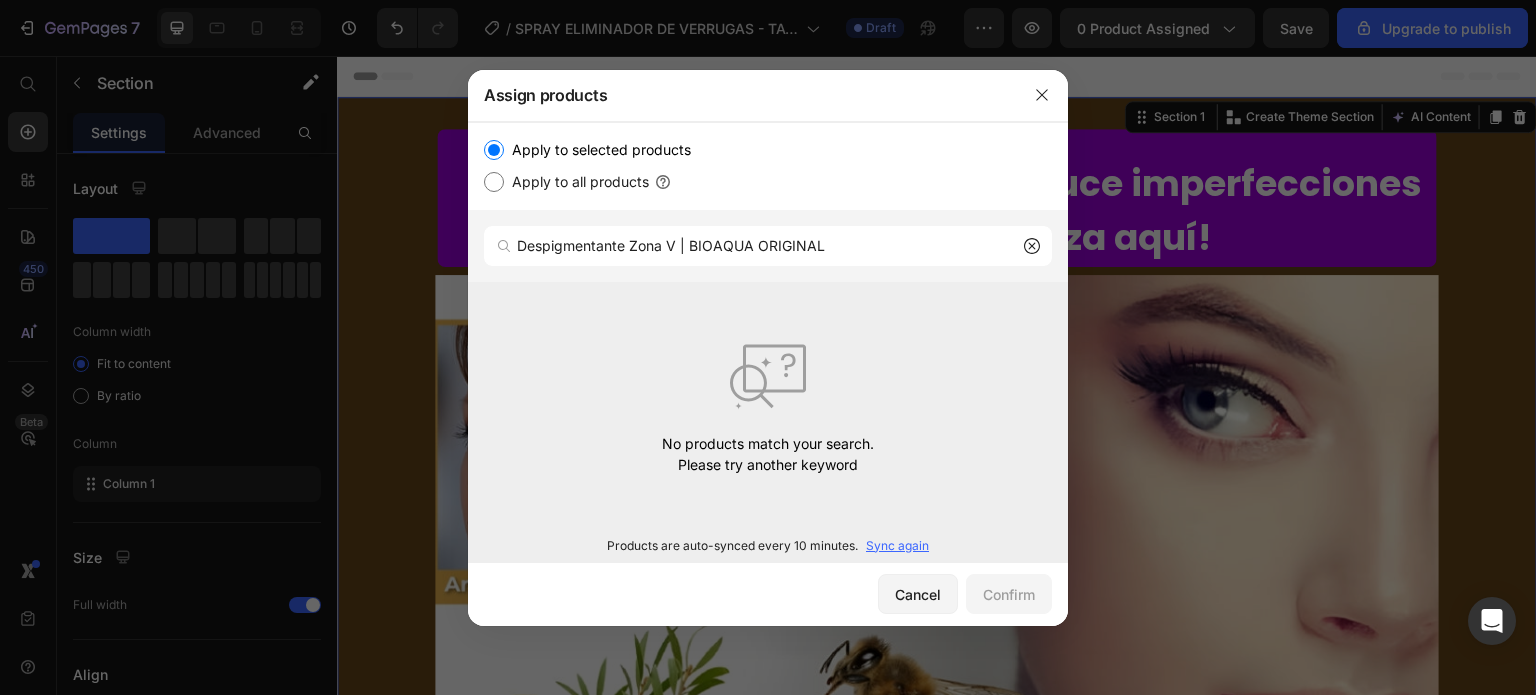 click on "Products are auto-synced every 10 minutes. Sync again" 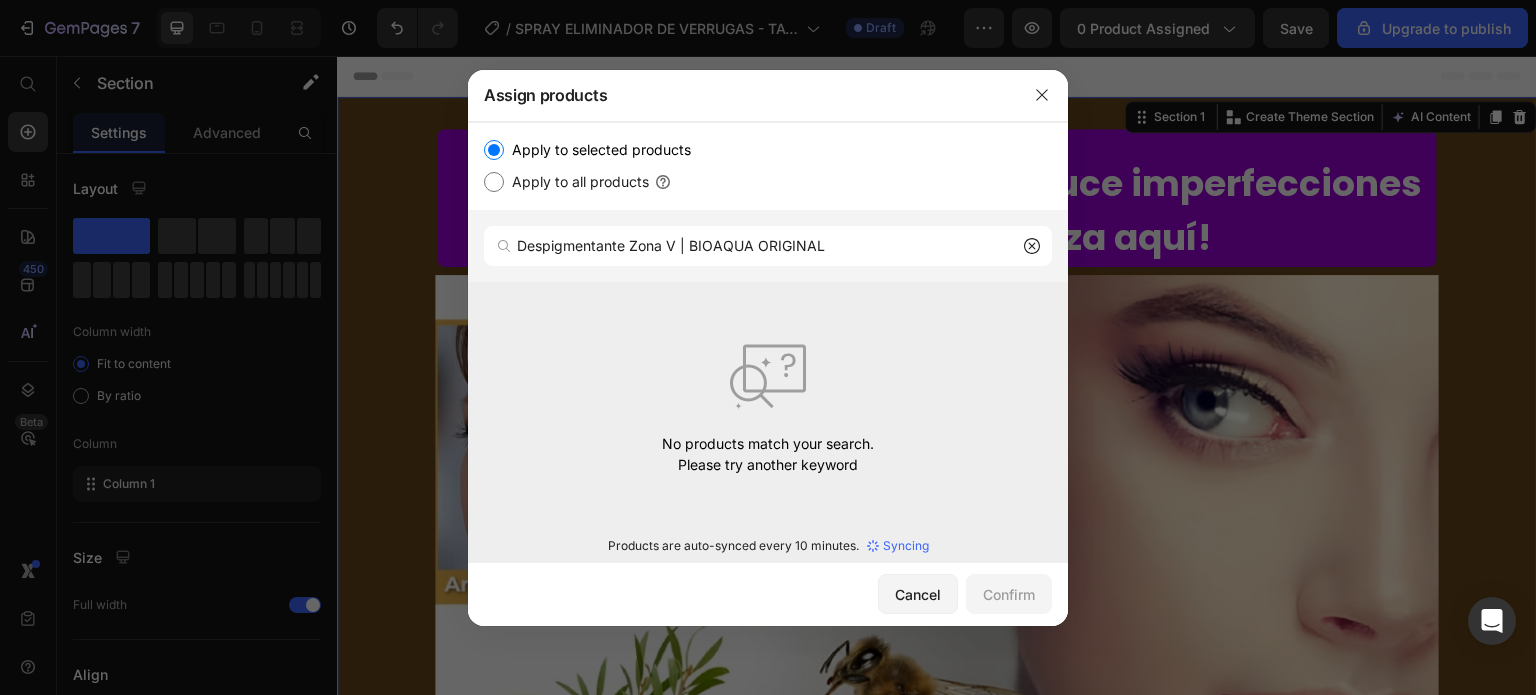 type 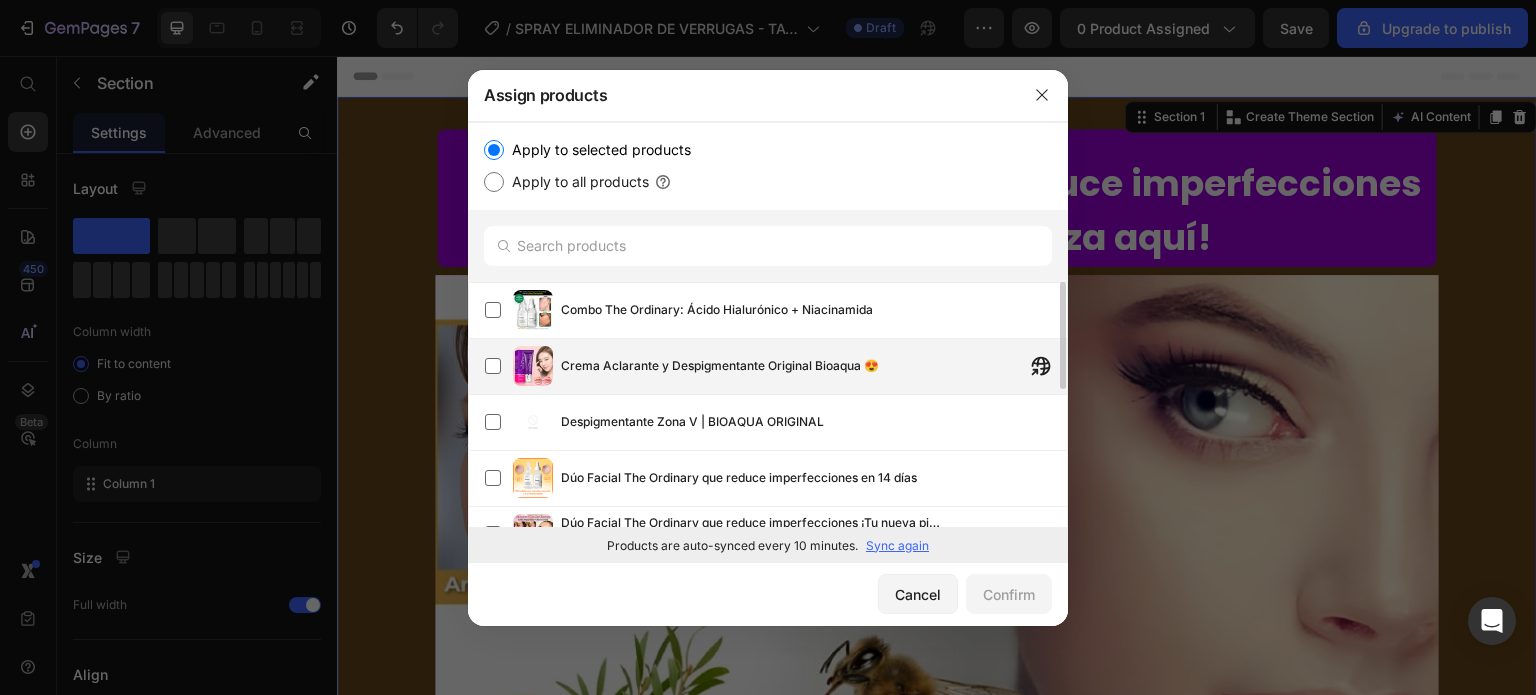 click on "Crema Aclarante y Despigmentante Original Bioaqua 😍" at bounding box center (720, 366) 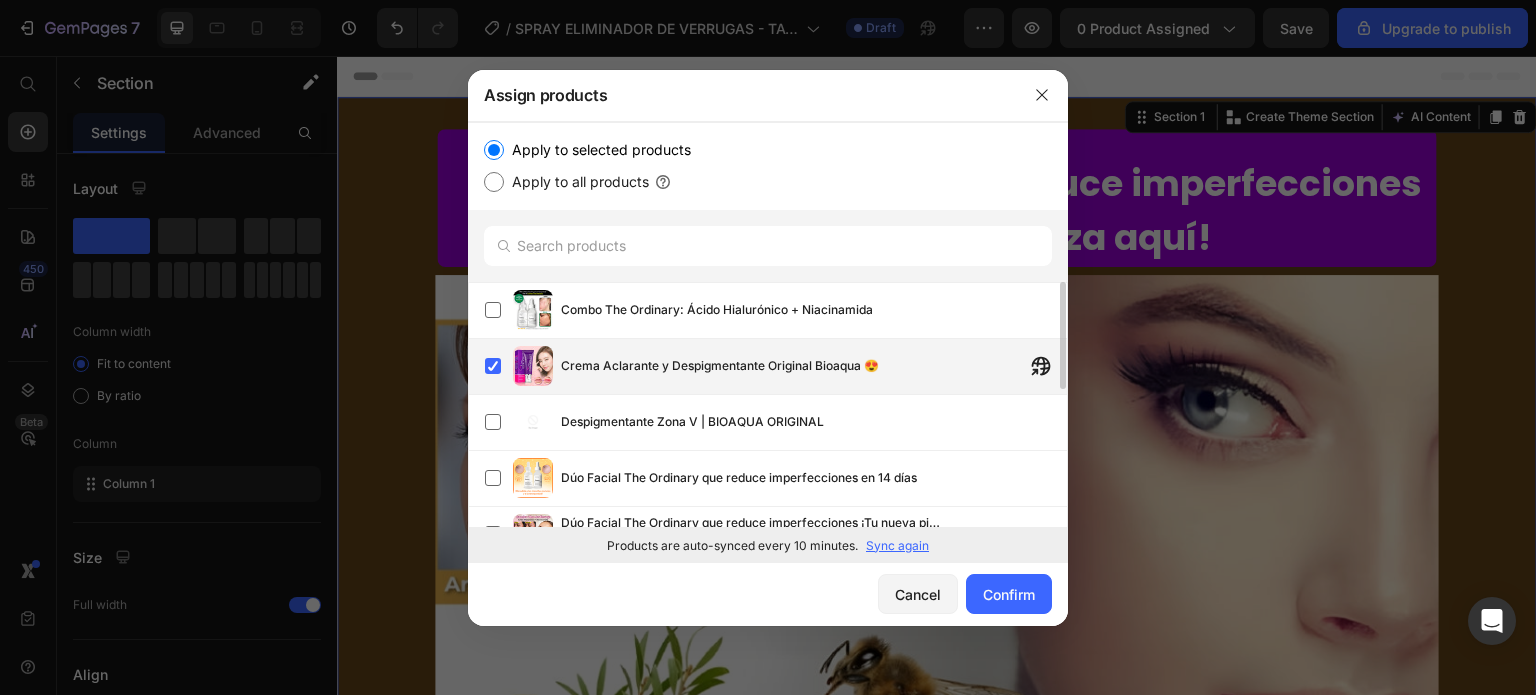 click on "Crema Aclarante y Despigmentante Original Bioaqua 😍" at bounding box center [776, 366] 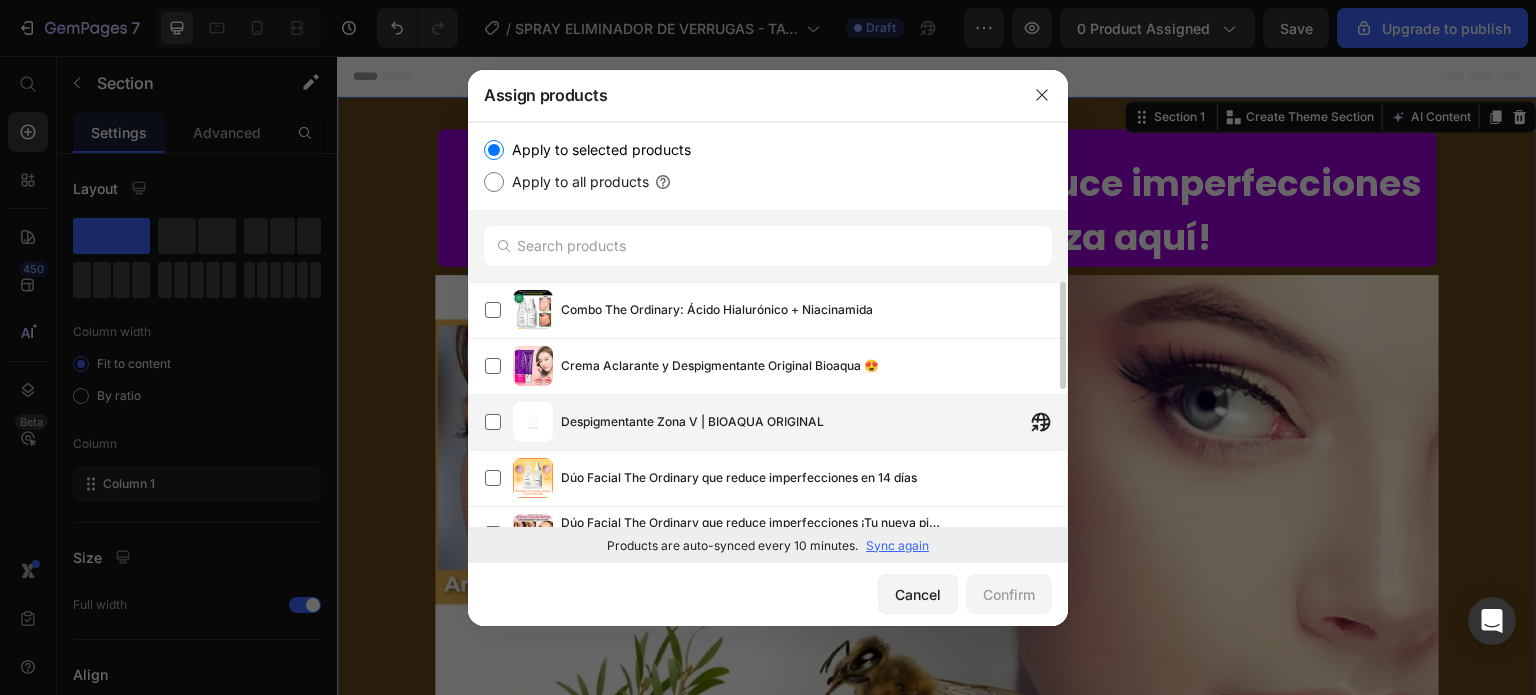 click on "Despigmentante Zona V | BIOAQUA ORIGINAL" at bounding box center (692, 422) 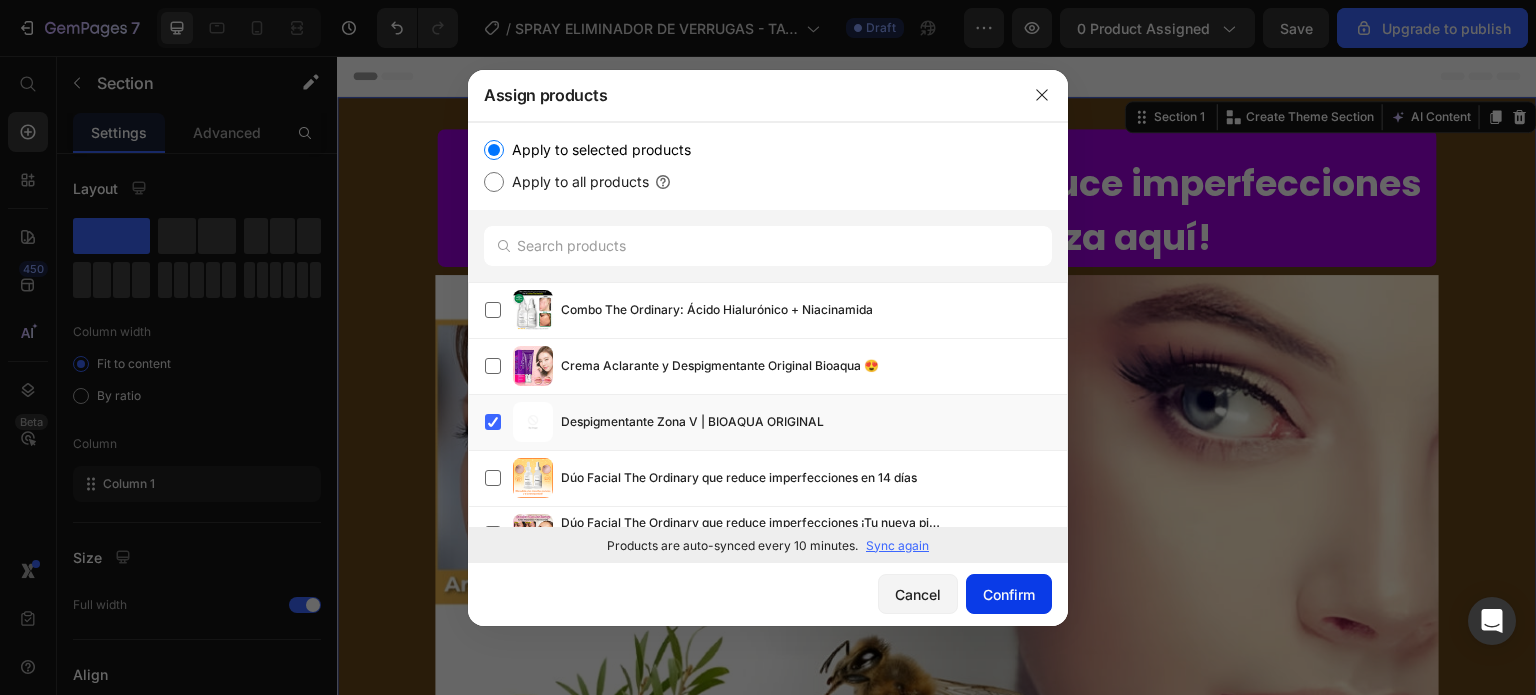 click on "Confirm" at bounding box center (1009, 594) 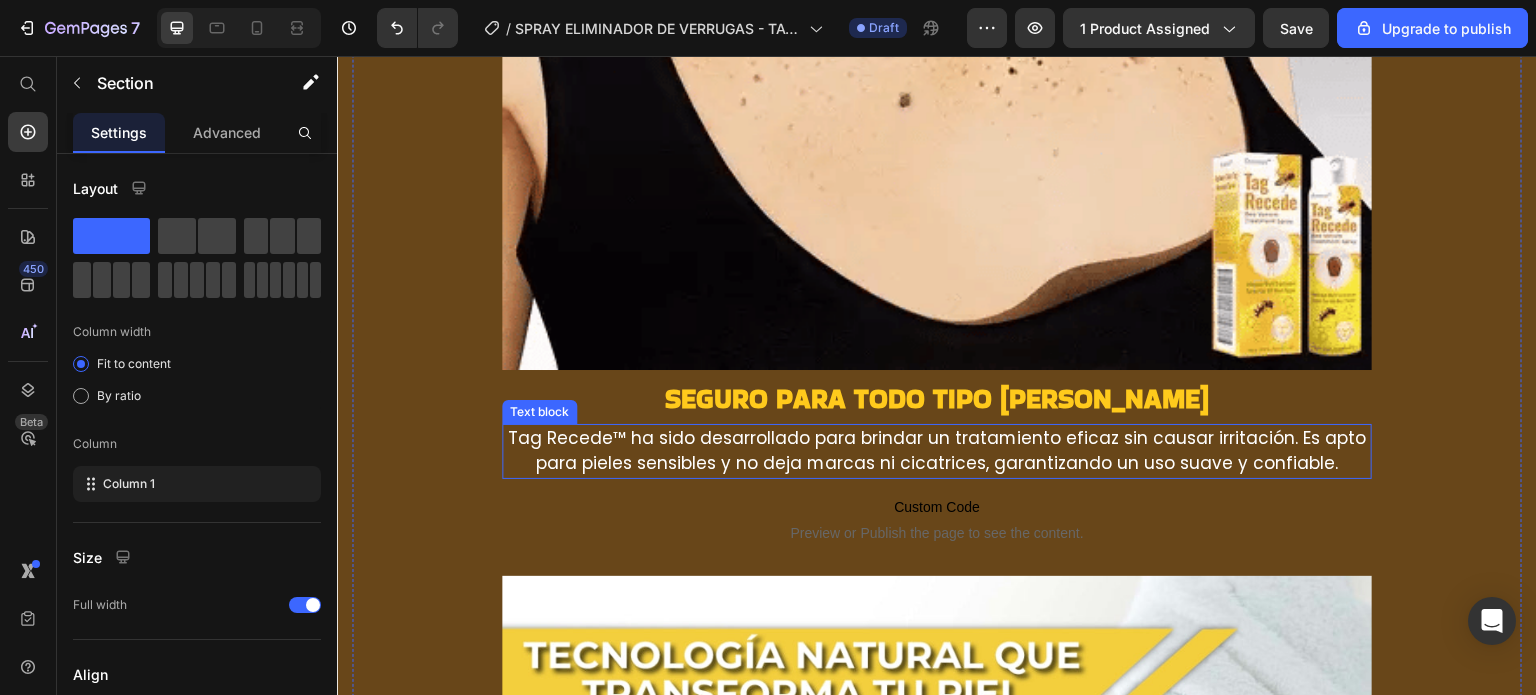 scroll, scrollTop: 3445, scrollLeft: 0, axis: vertical 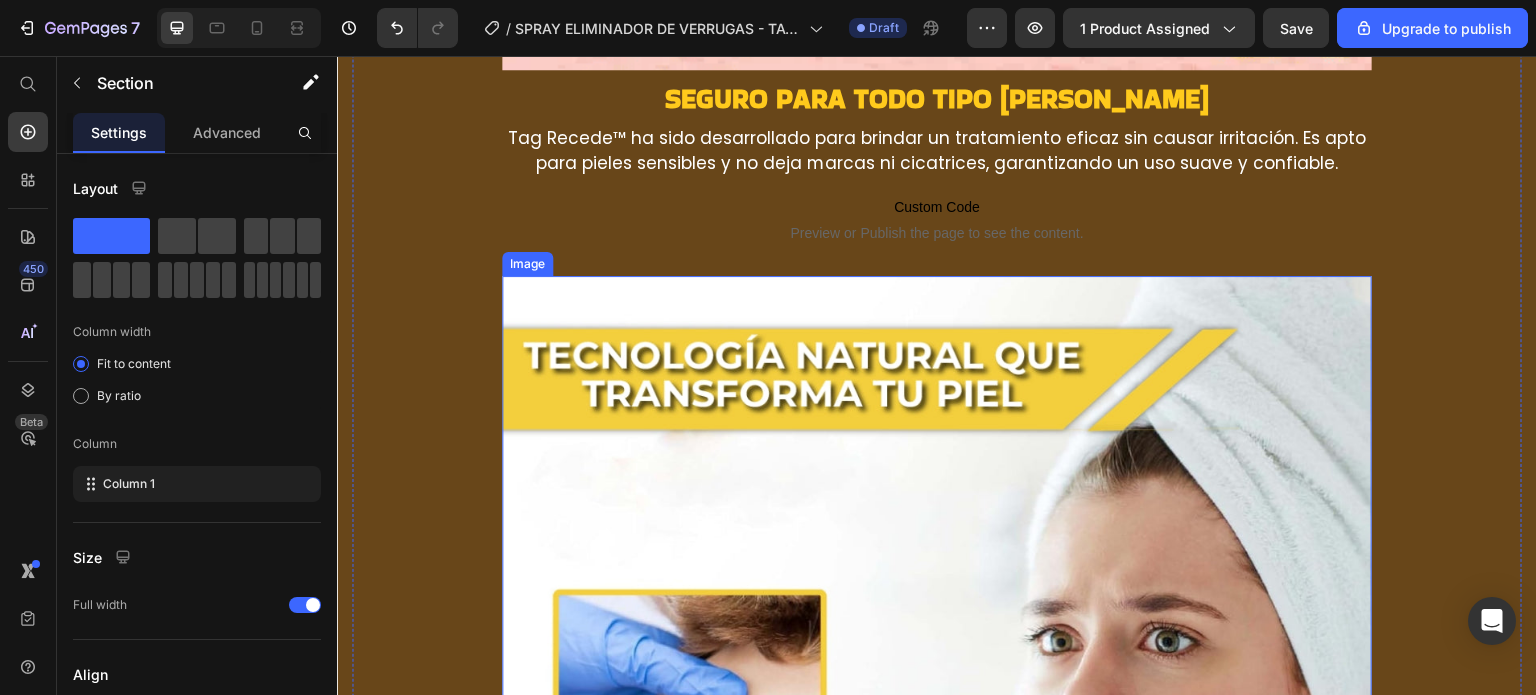 click at bounding box center (937, 711) 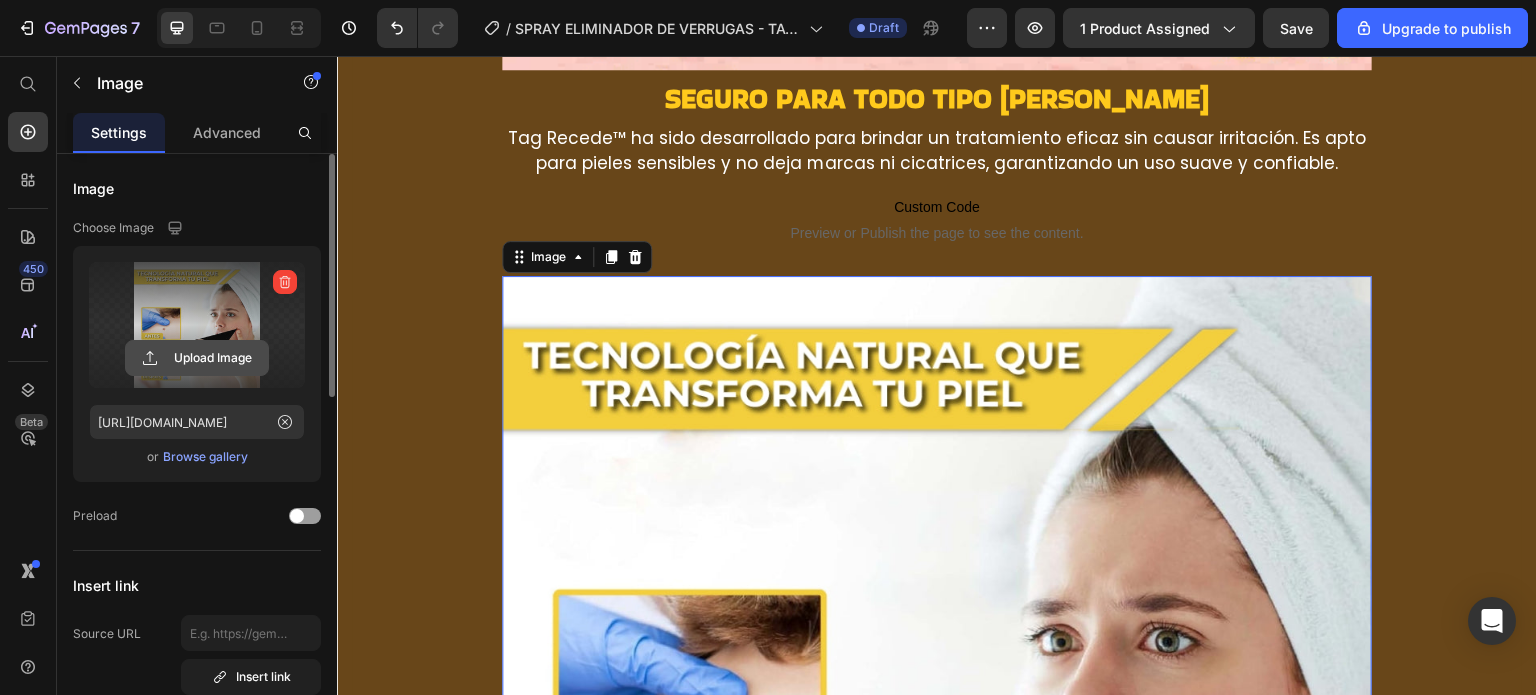click 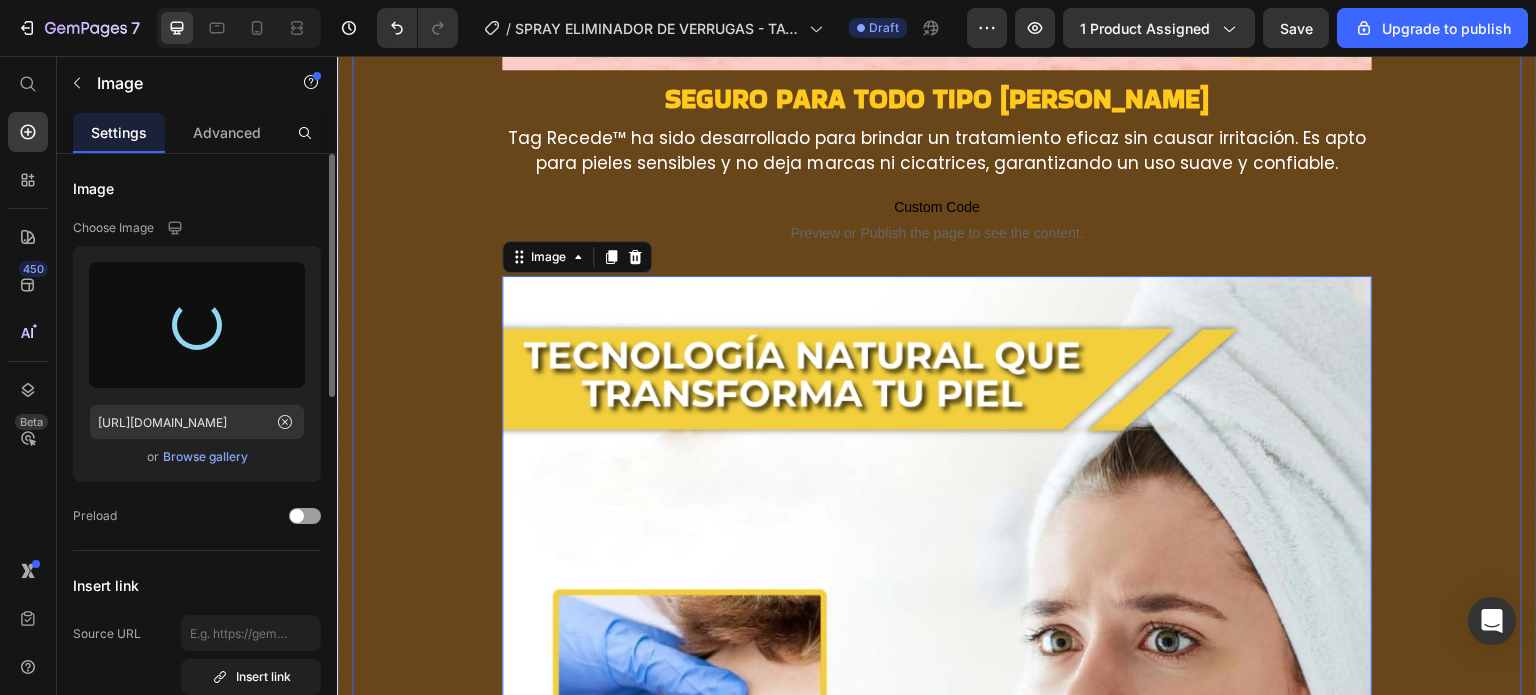 type on "[URL][DOMAIN_NAME]" 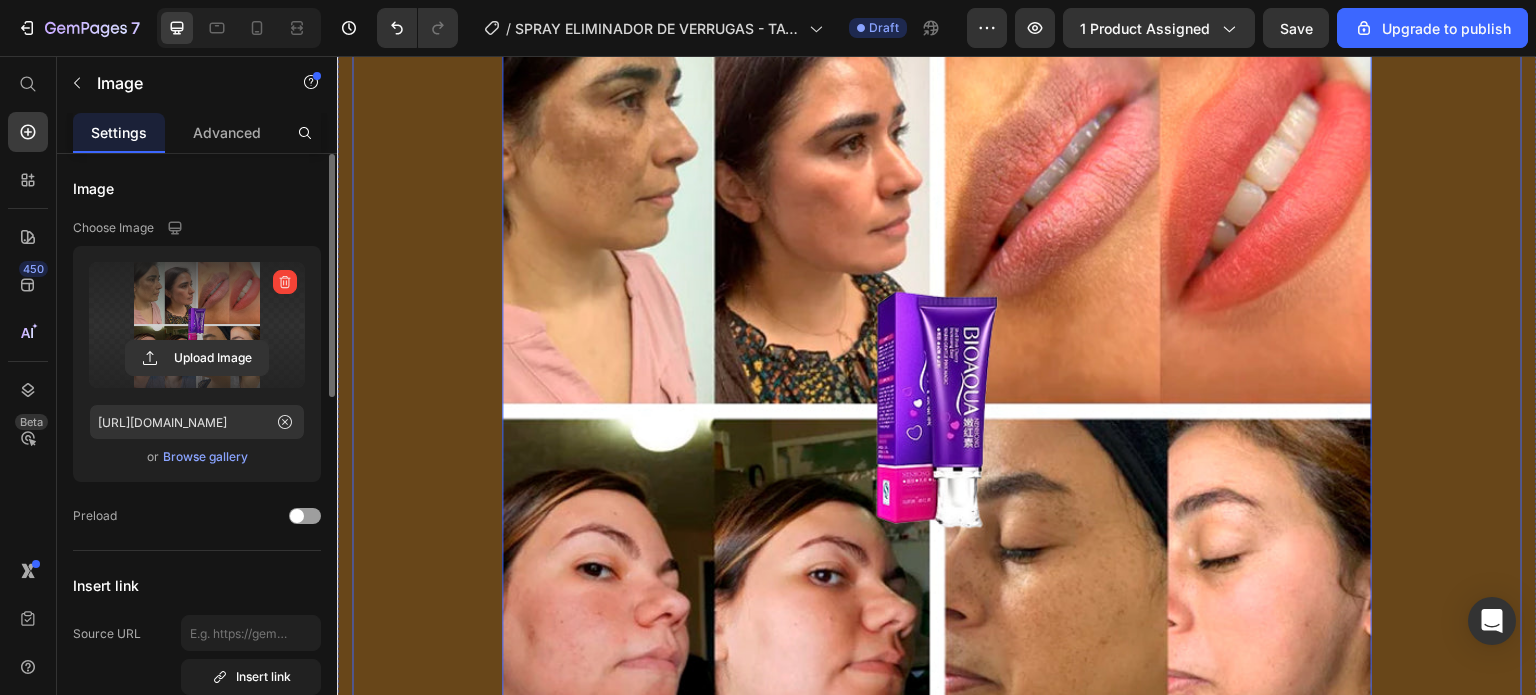 scroll, scrollTop: 4045, scrollLeft: 0, axis: vertical 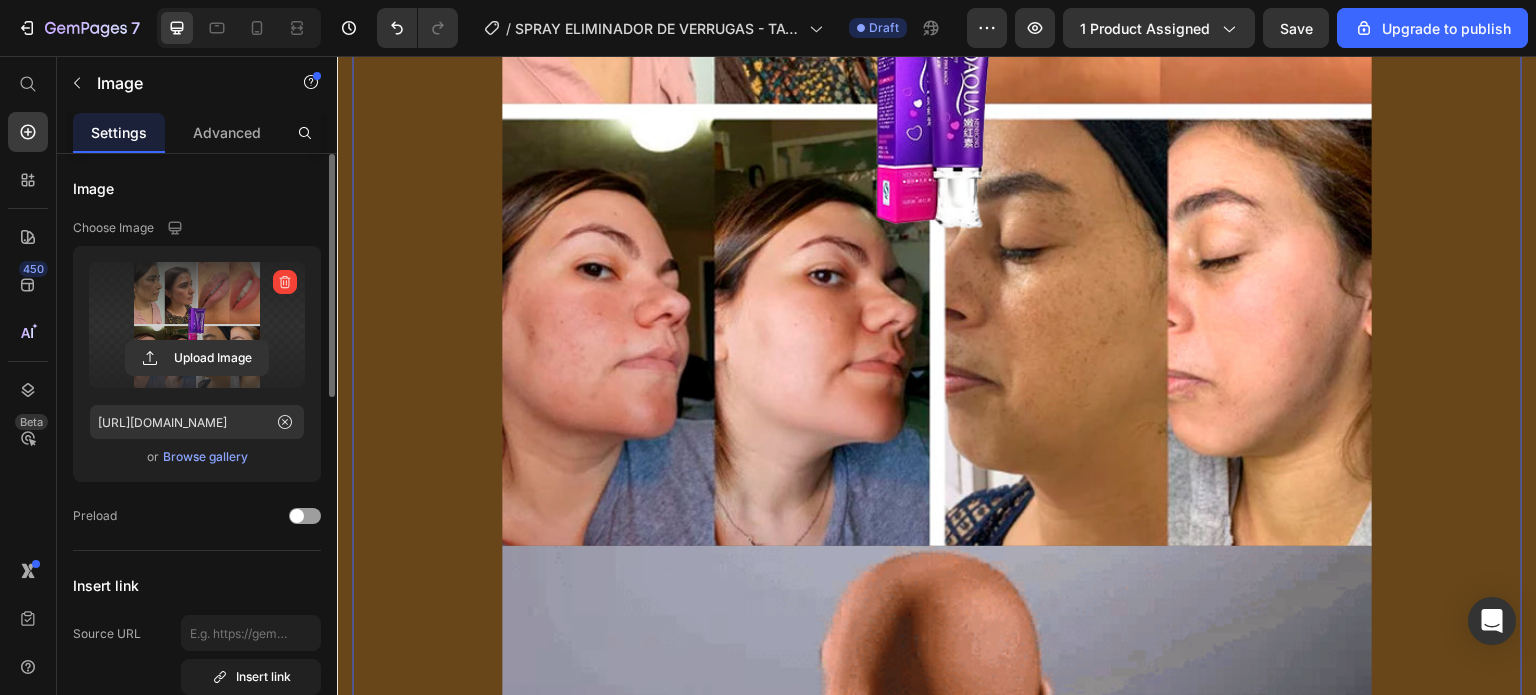 click on "Image Potente fórmula con veneno [PERSON_NAME] Heading Su ingrediente estrella, el veneno [PERSON_NAME], ayuda a eliminar verrugas, lunares y manchas mientras estimula la regeneración celular. Actúa profundamente sin dañar la piel, ofreciendo resultados visibles en poco tiempo. Text block Row Image Seguro para todo tipo [PERSON_NAME] Heading Tag Recede™ ha sido desarrollado para brindar un tratamiento eficaz sin causar irritación. Es apto para pieles sensibles y no deja marcas ni cicatrices, garantizando un uso suave y confiable. Text block
Custom Code
Preview or Publish the page to see the content. Custom Code Image Image
Custom Code
Preview or Publish the page to see the content. Custom Code egenera y protege la piel Heading Además de eliminar imperfecciones, su fórmula activa promueve la cicatrización natural, acelera la curación y protege la zona tratada contra posibles infecciones, dejando una piel más saludable y uniforme. Text block Row Image Image
Custom Code
Heading" at bounding box center (937, 115) 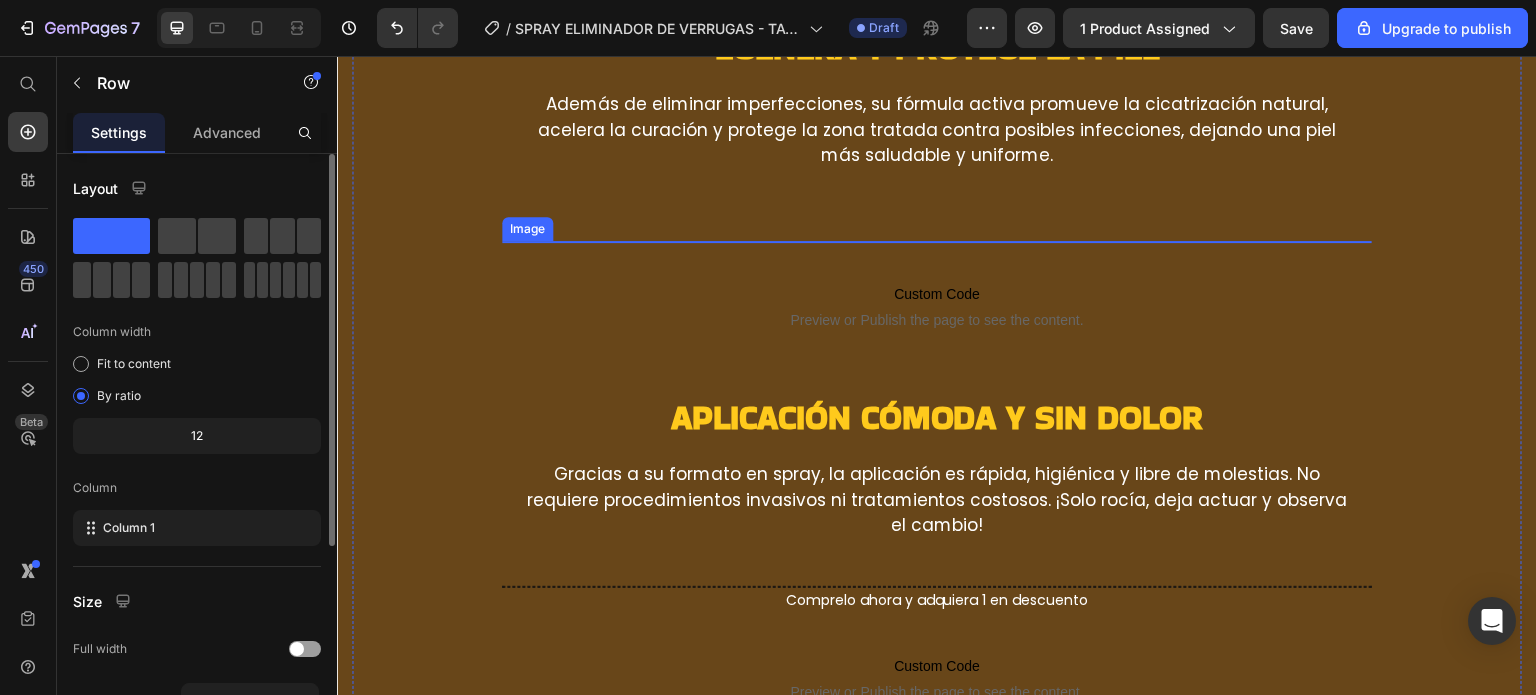 scroll, scrollTop: 5845, scrollLeft: 0, axis: vertical 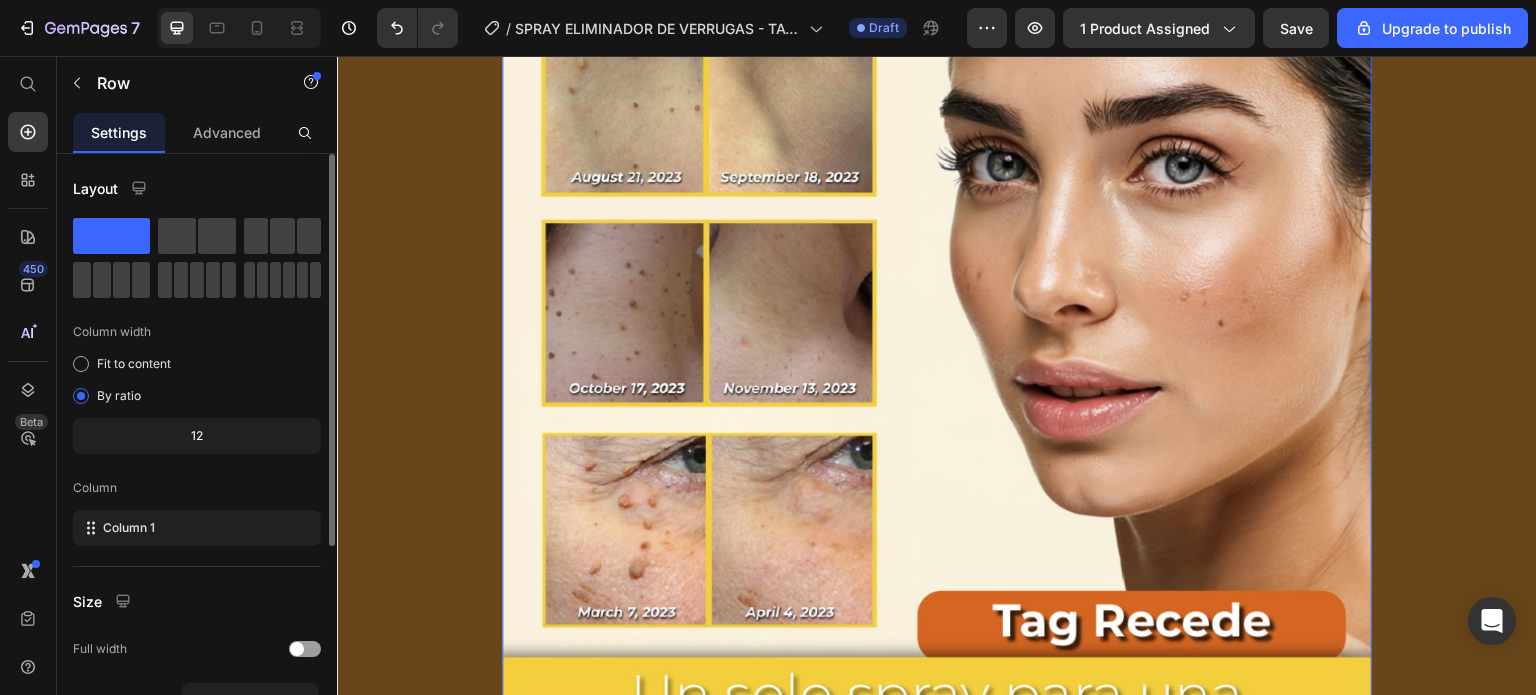 click at bounding box center (937, 388) 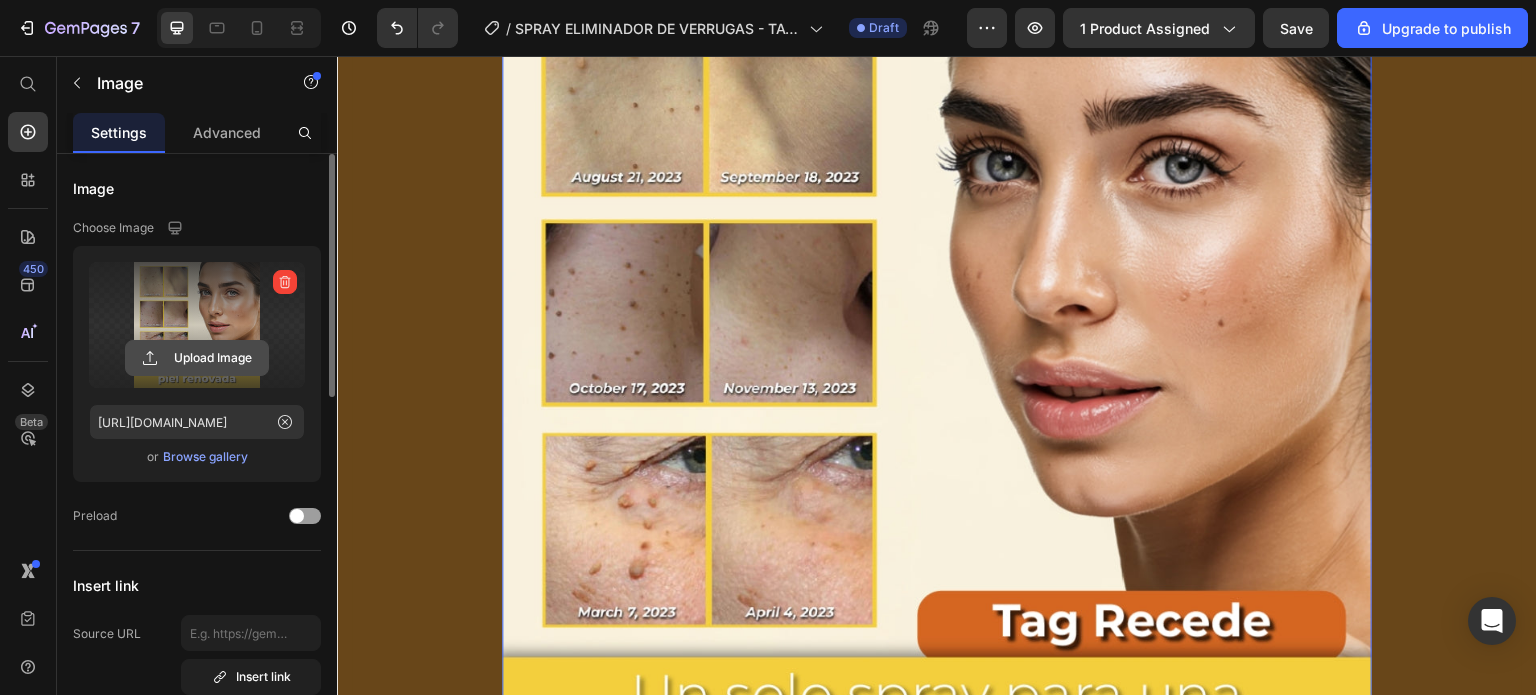 click 